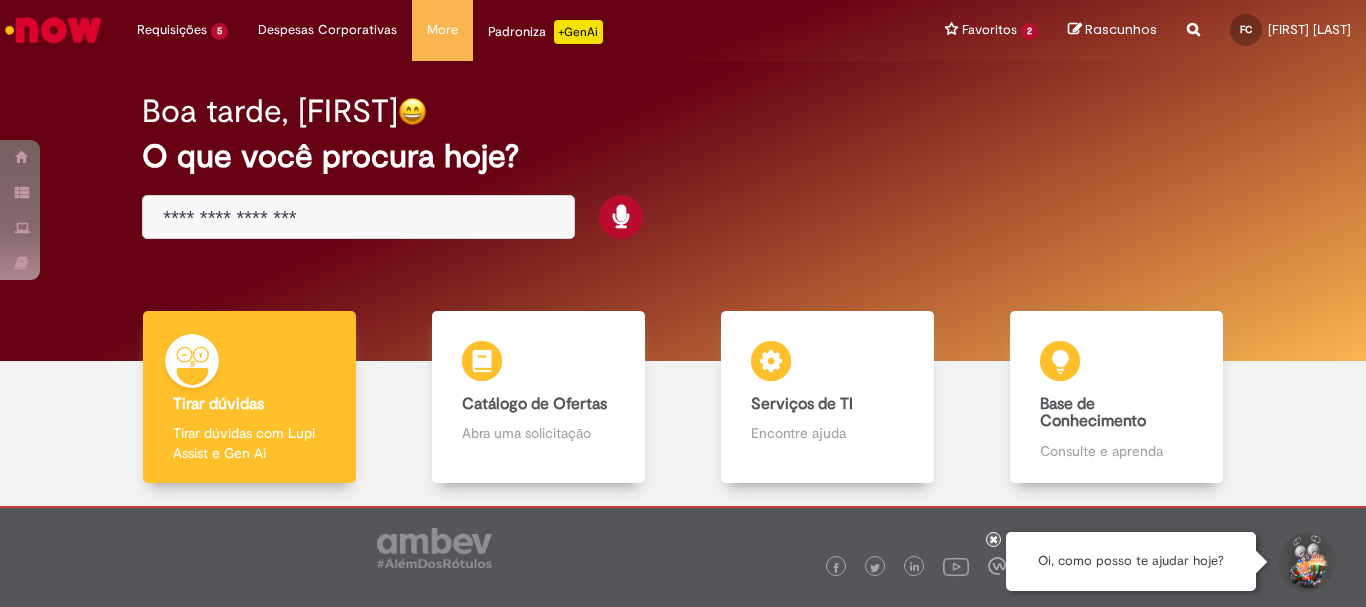 scroll, scrollTop: 0, scrollLeft: 0, axis: both 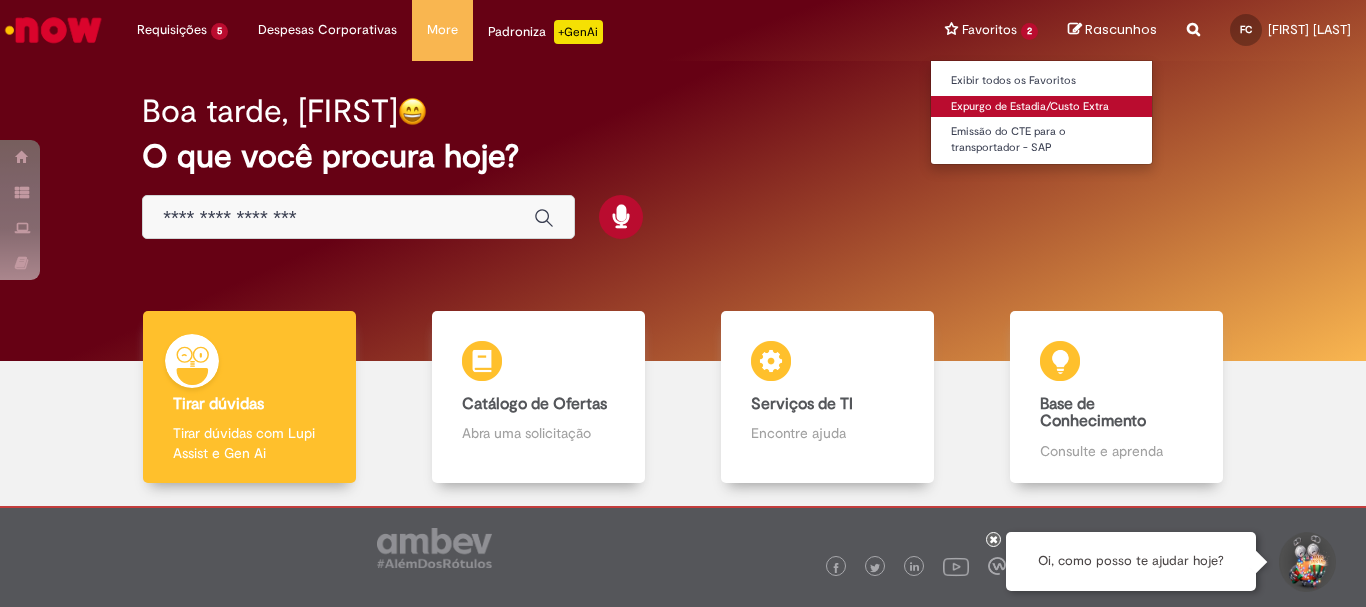 click on "Expurgo de Estadia/Custo Extra" at bounding box center (1041, 107) 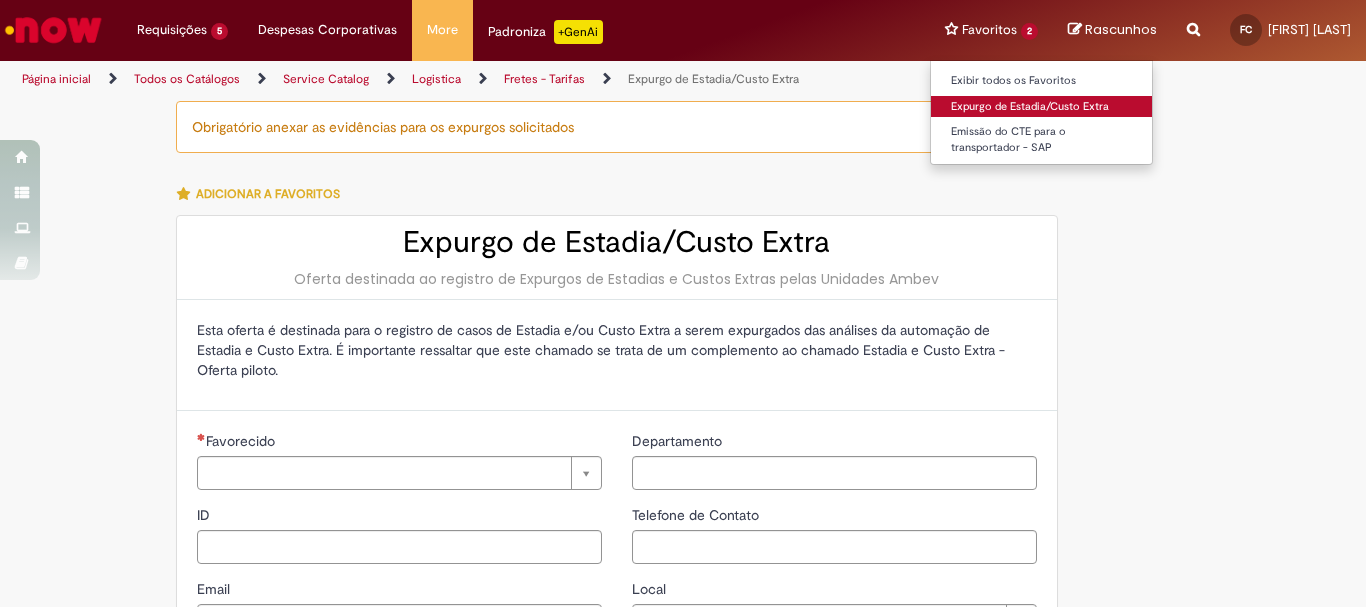 type on "**********" 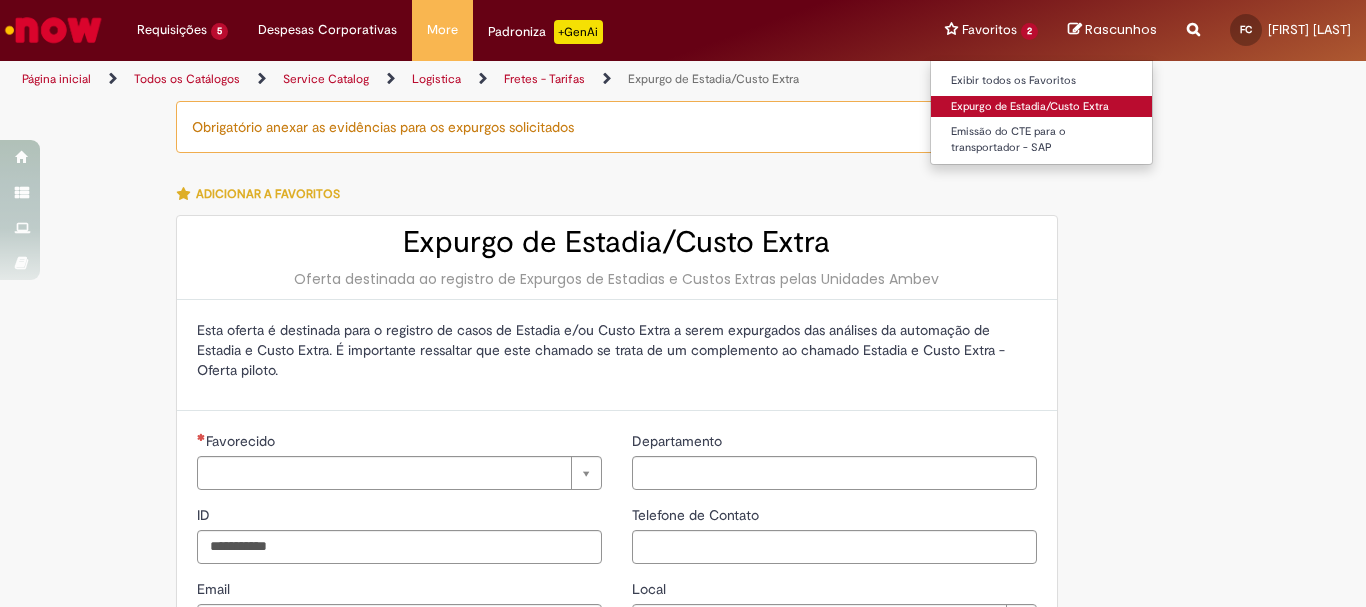 type on "**********" 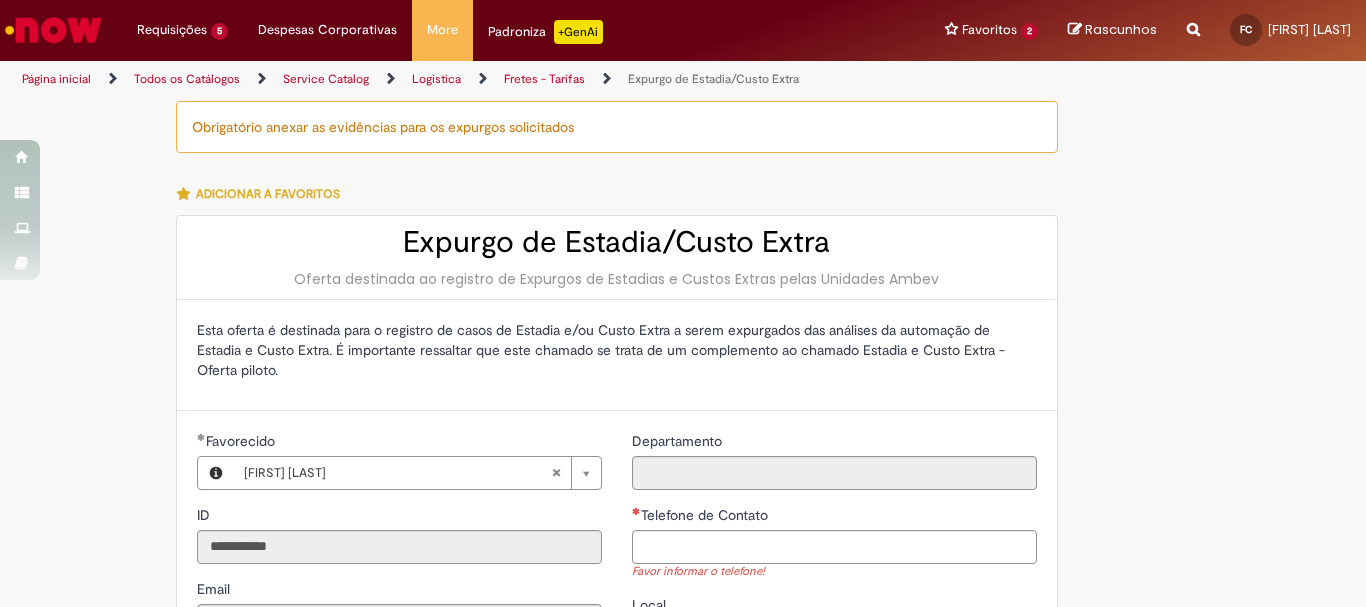 scroll, scrollTop: 200, scrollLeft: 0, axis: vertical 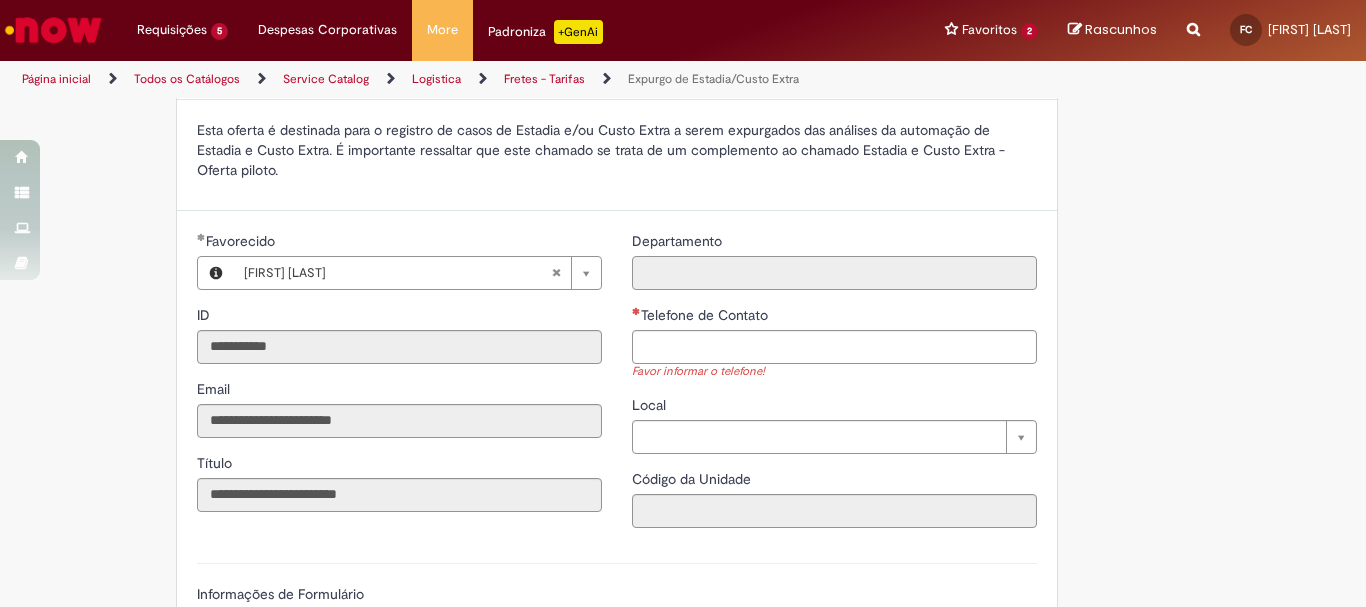 click on "Departamento" at bounding box center (834, 273) 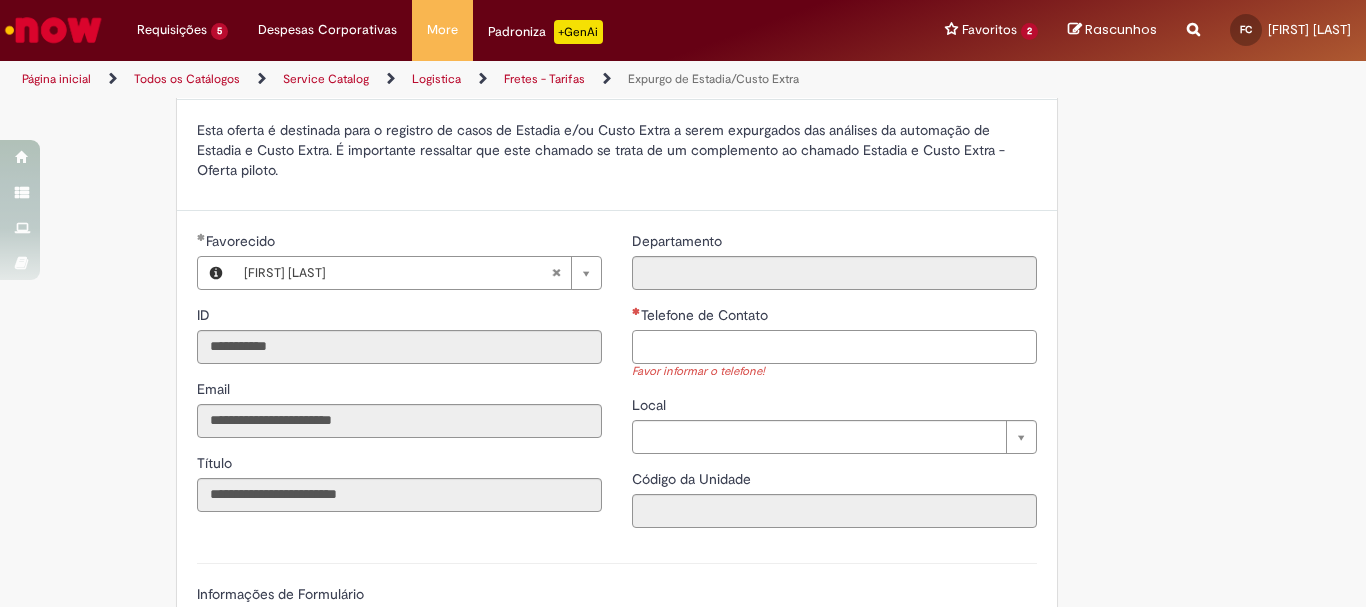 click on "Telefone de Contato" at bounding box center (834, 347) 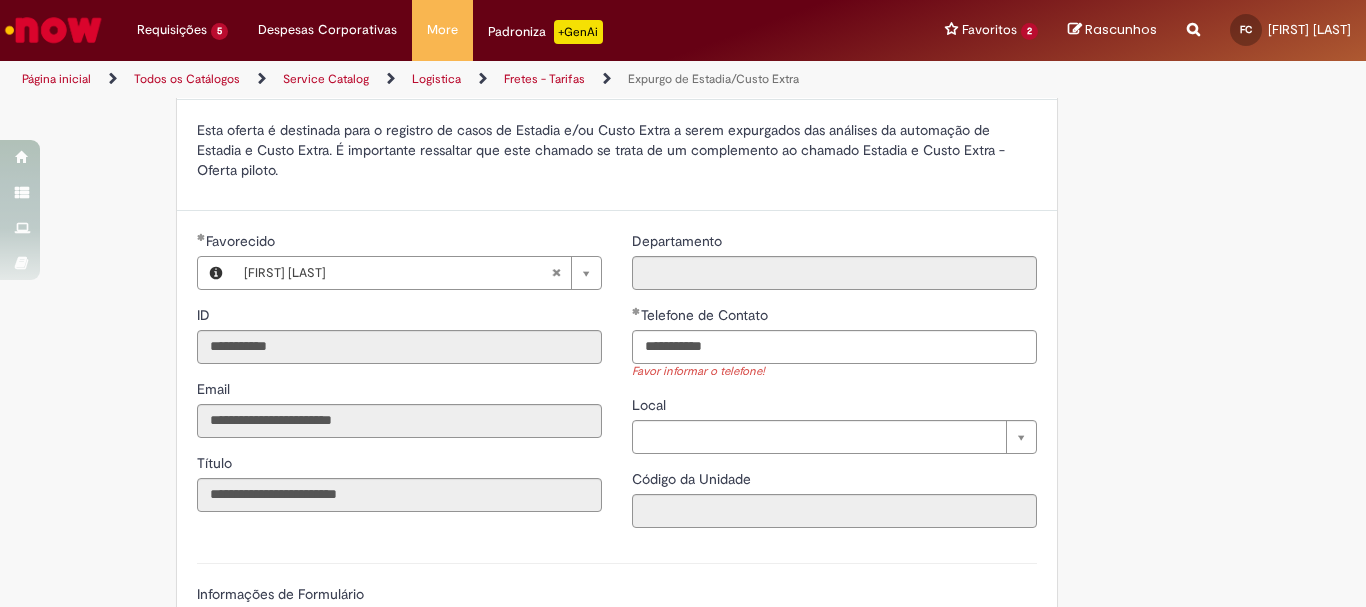 type on "**********" 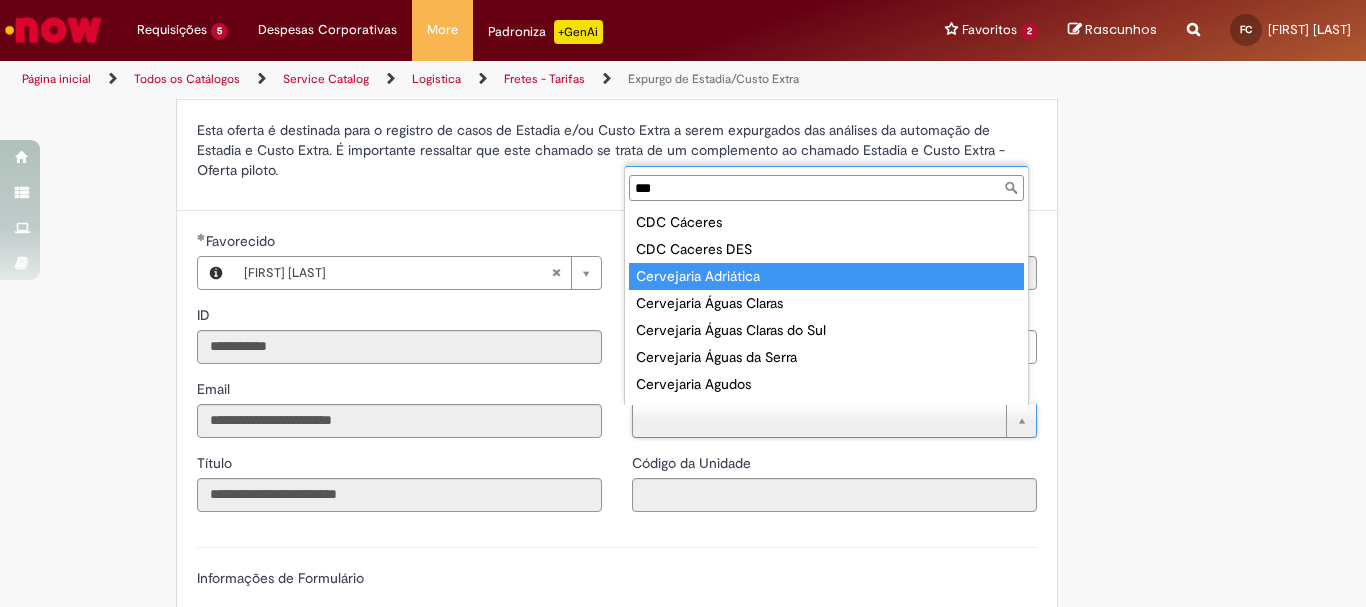 scroll, scrollTop: 200, scrollLeft: 0, axis: vertical 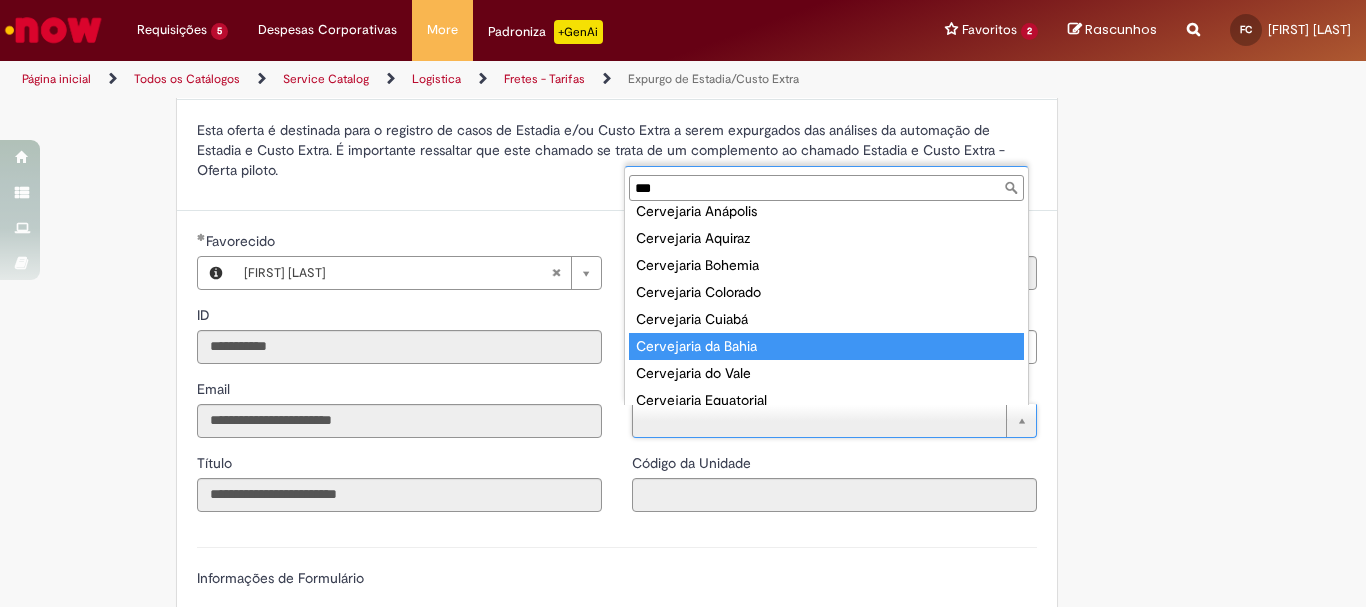 type on "***" 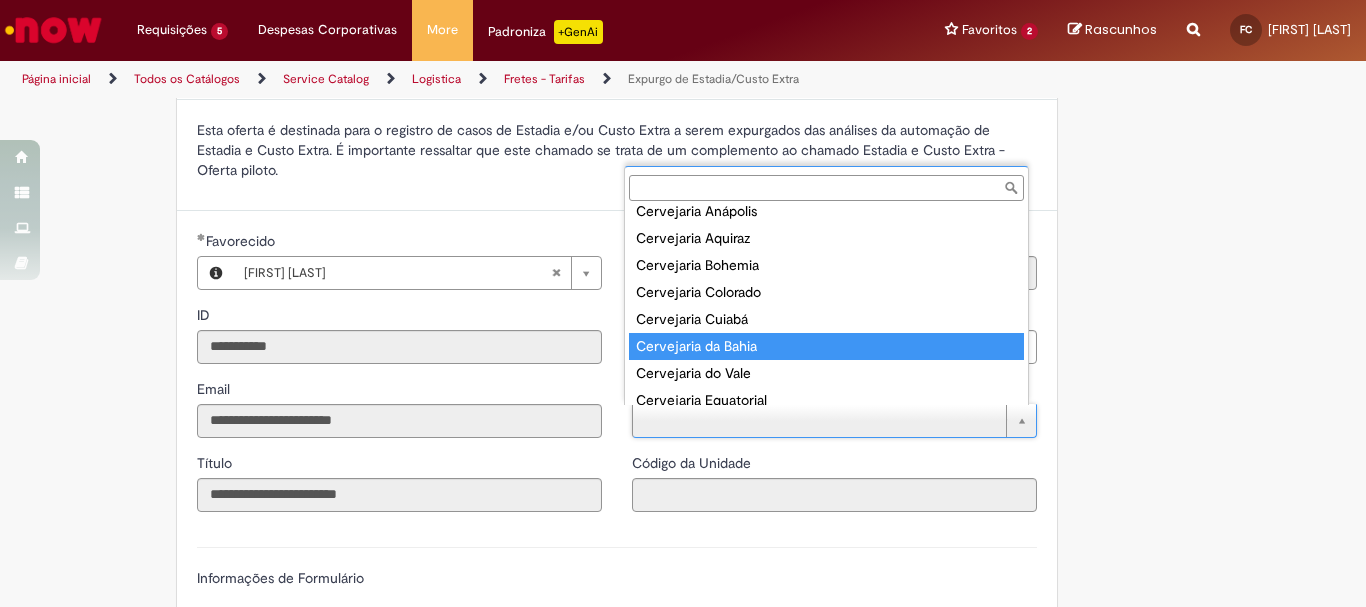 type on "****" 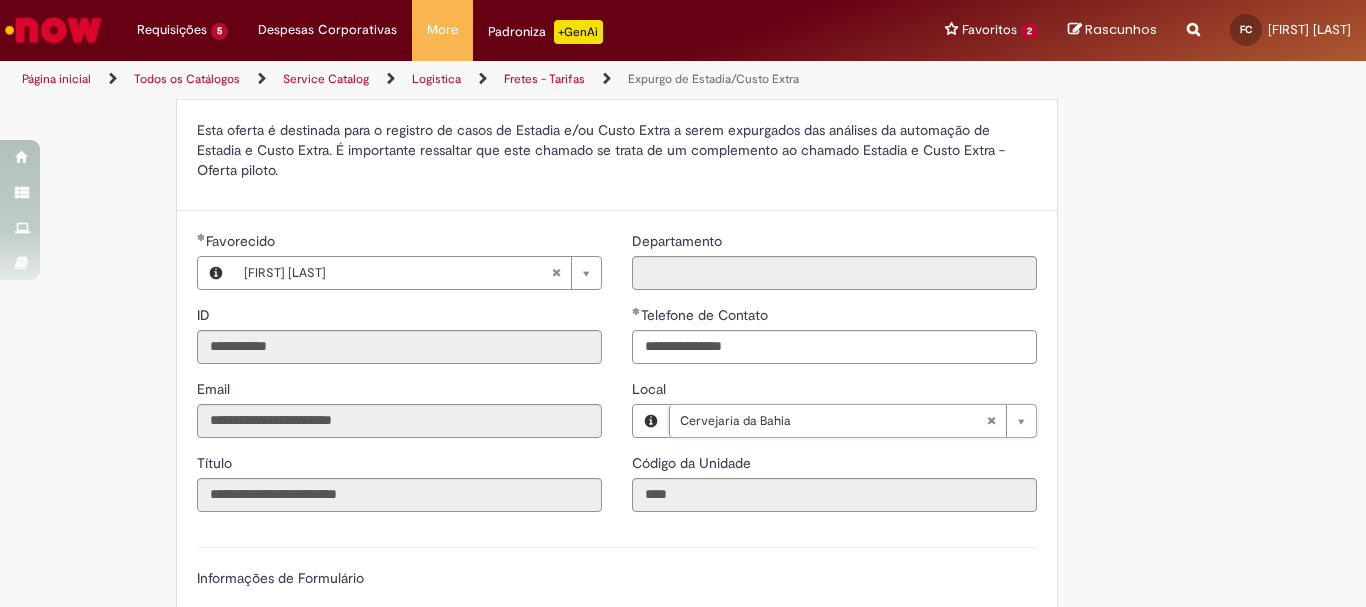 scroll, scrollTop: 600, scrollLeft: 0, axis: vertical 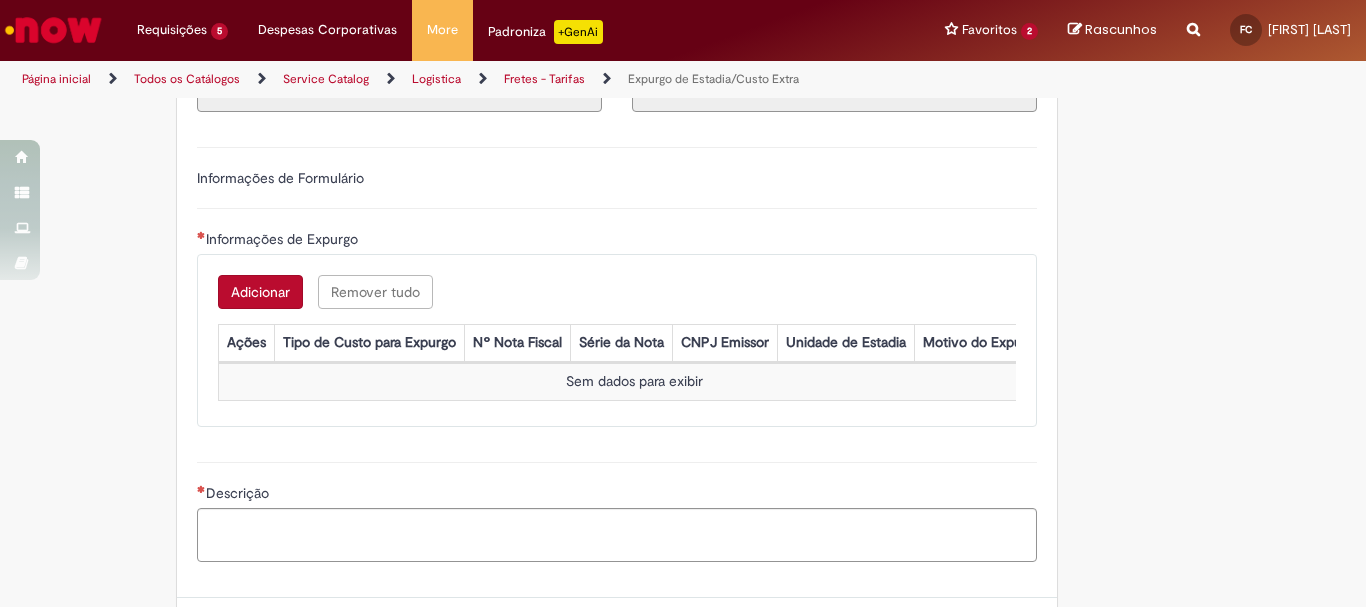 click on "Adicionar" at bounding box center [260, 292] 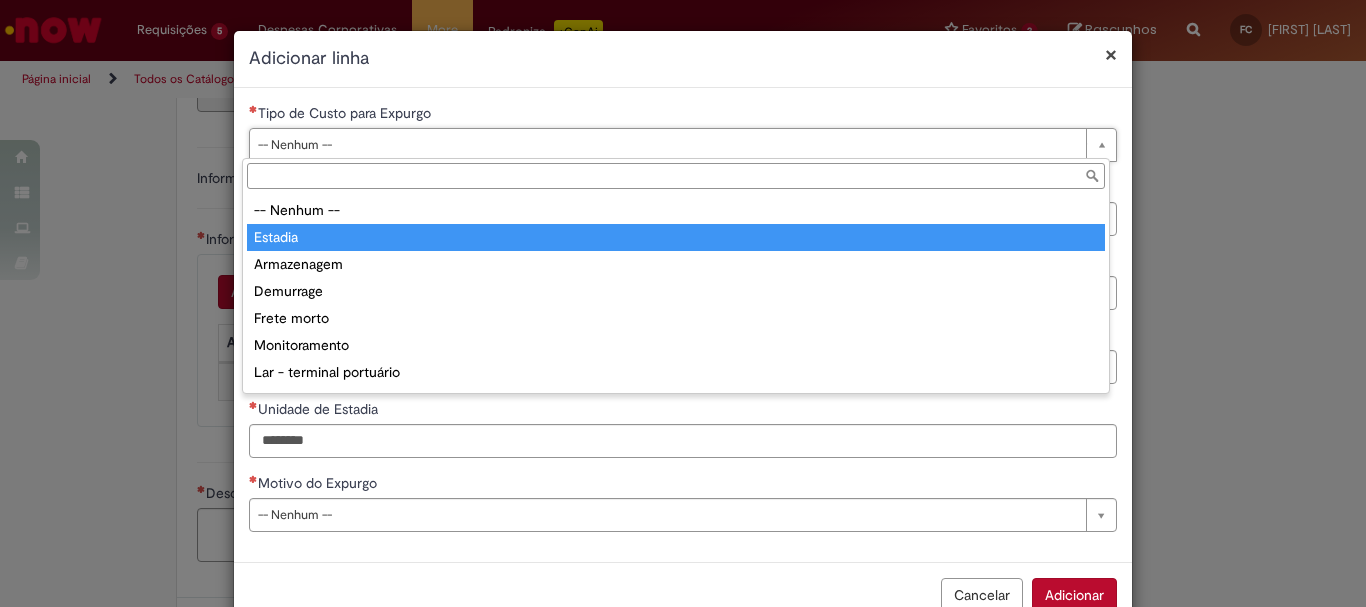 type on "*******" 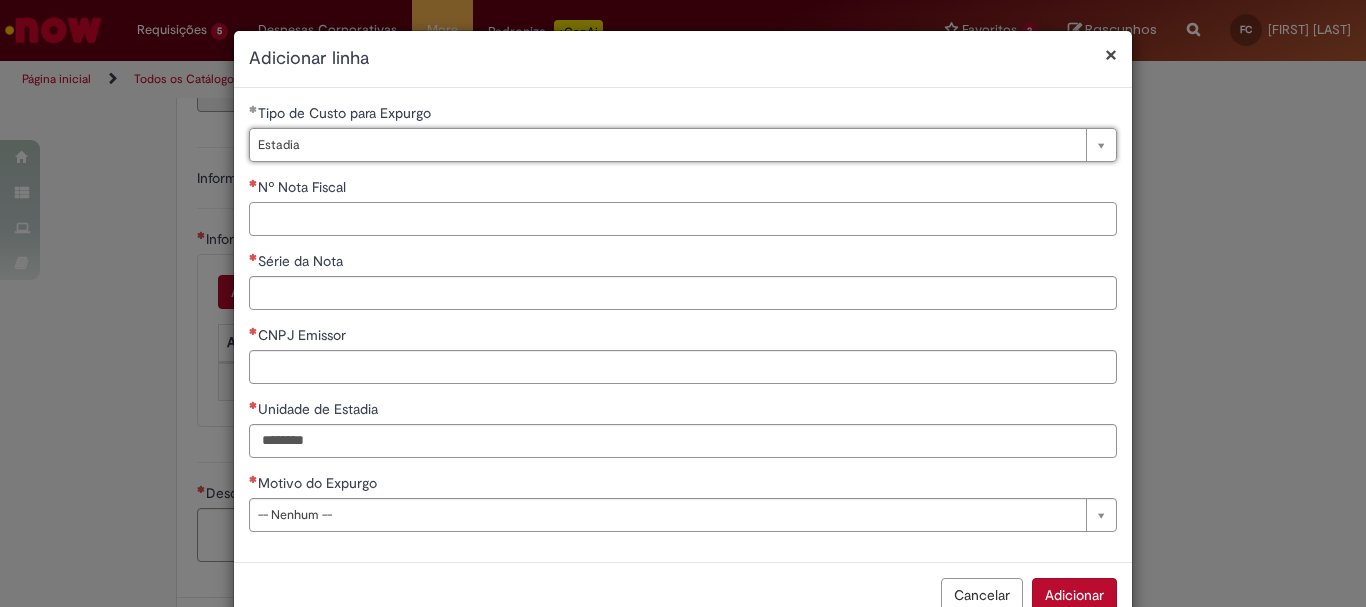 click on "Nº Nota Fiscal" at bounding box center [683, 219] 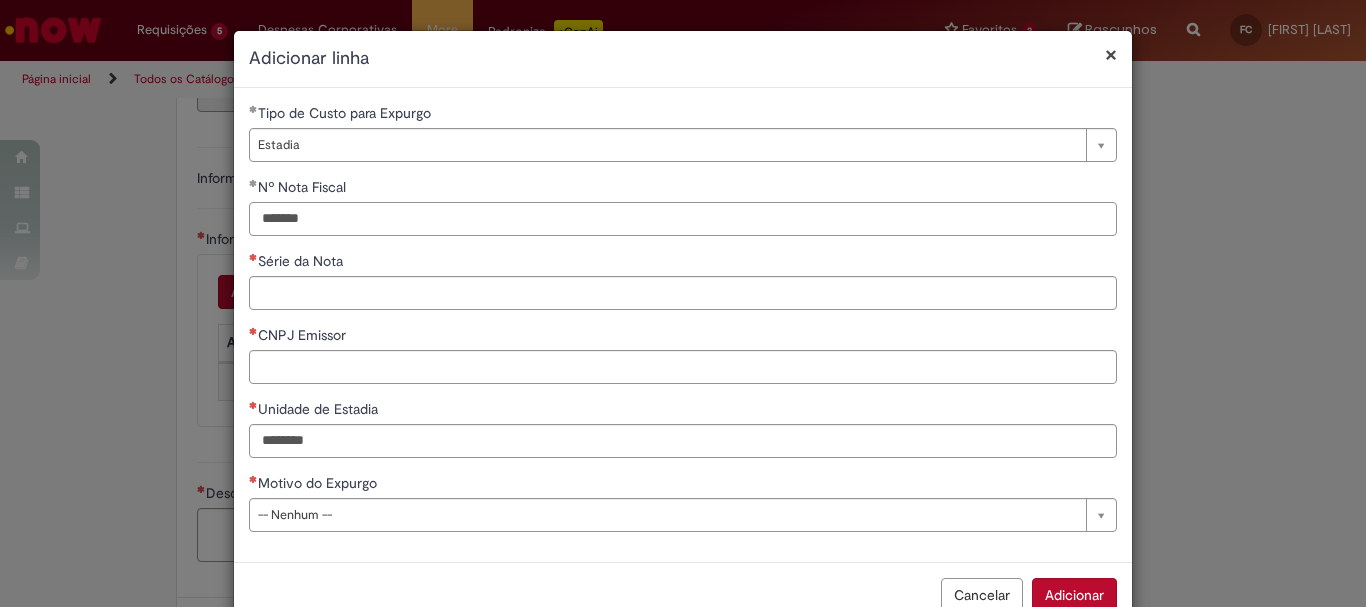 type on "*******" 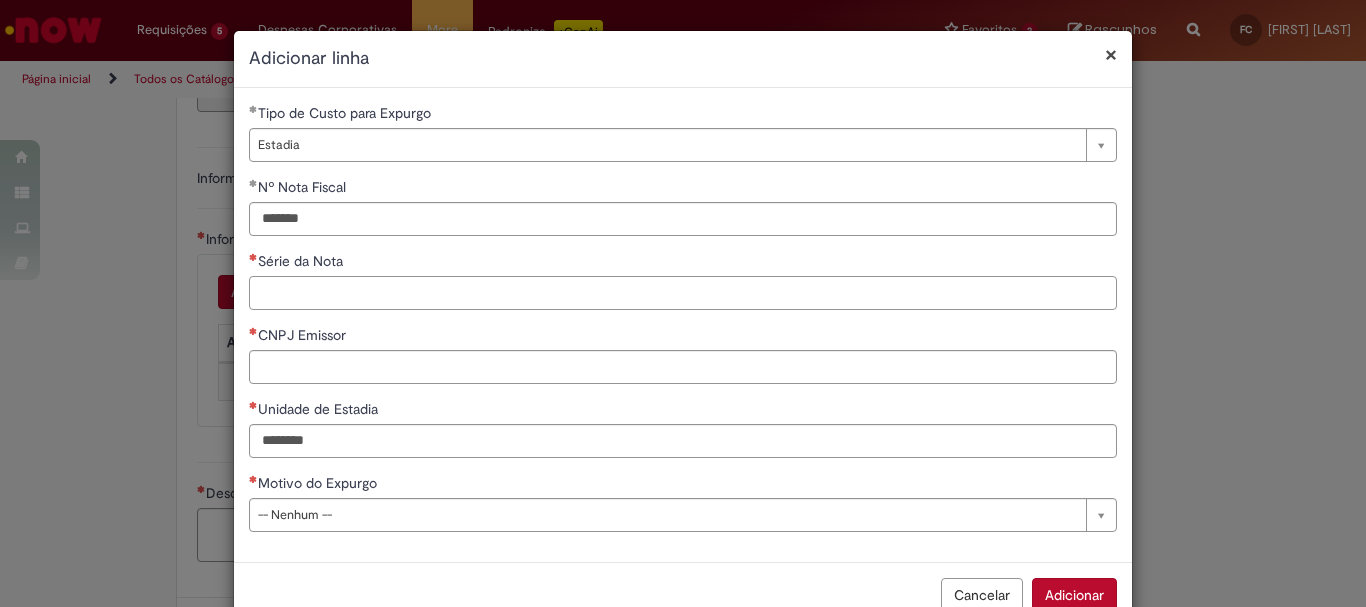 click on "Série da Nota" at bounding box center (683, 293) 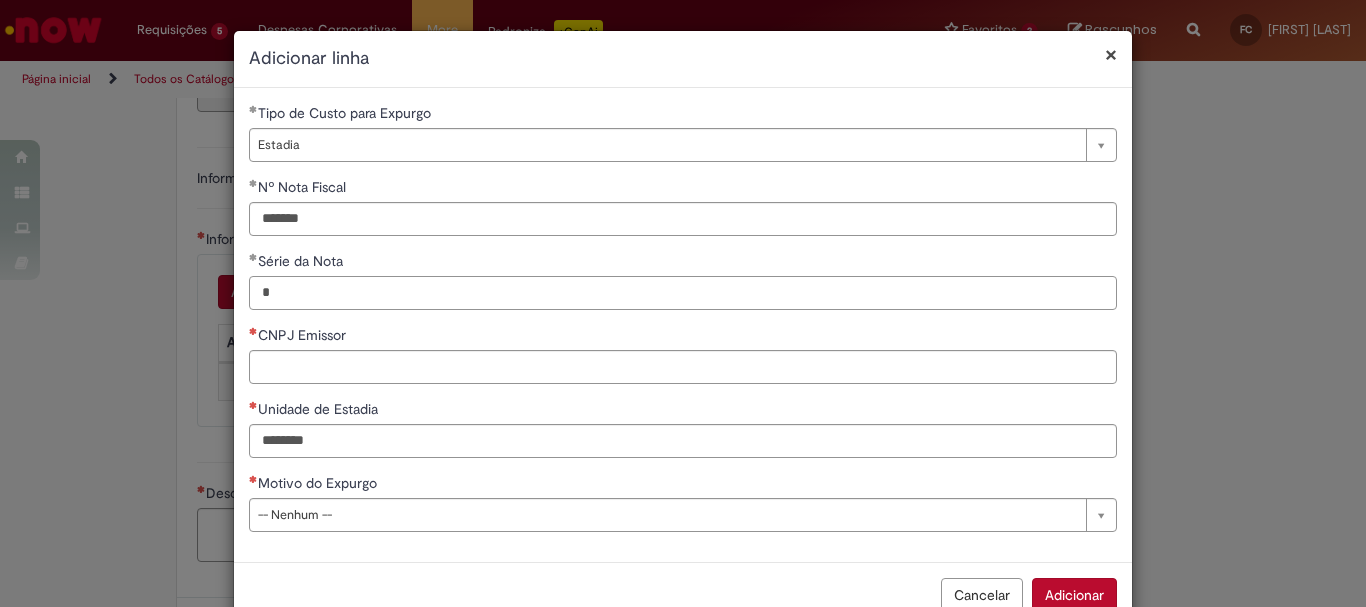 type on "*" 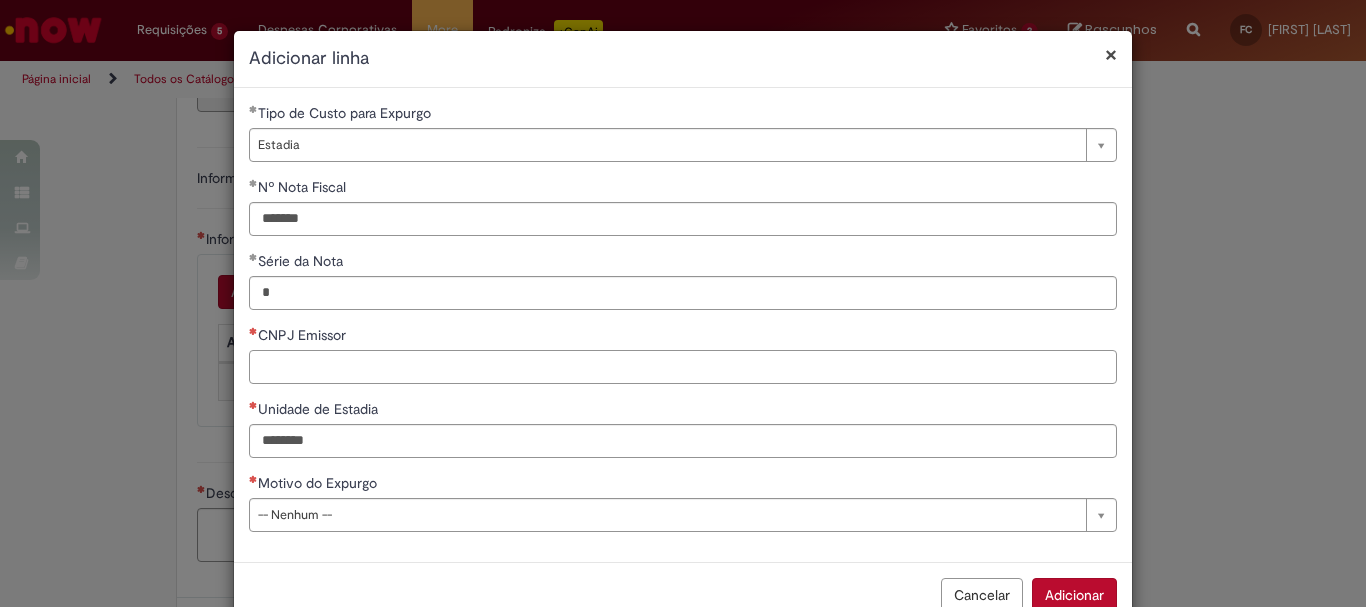click on "CNPJ Emissor" at bounding box center (683, 367) 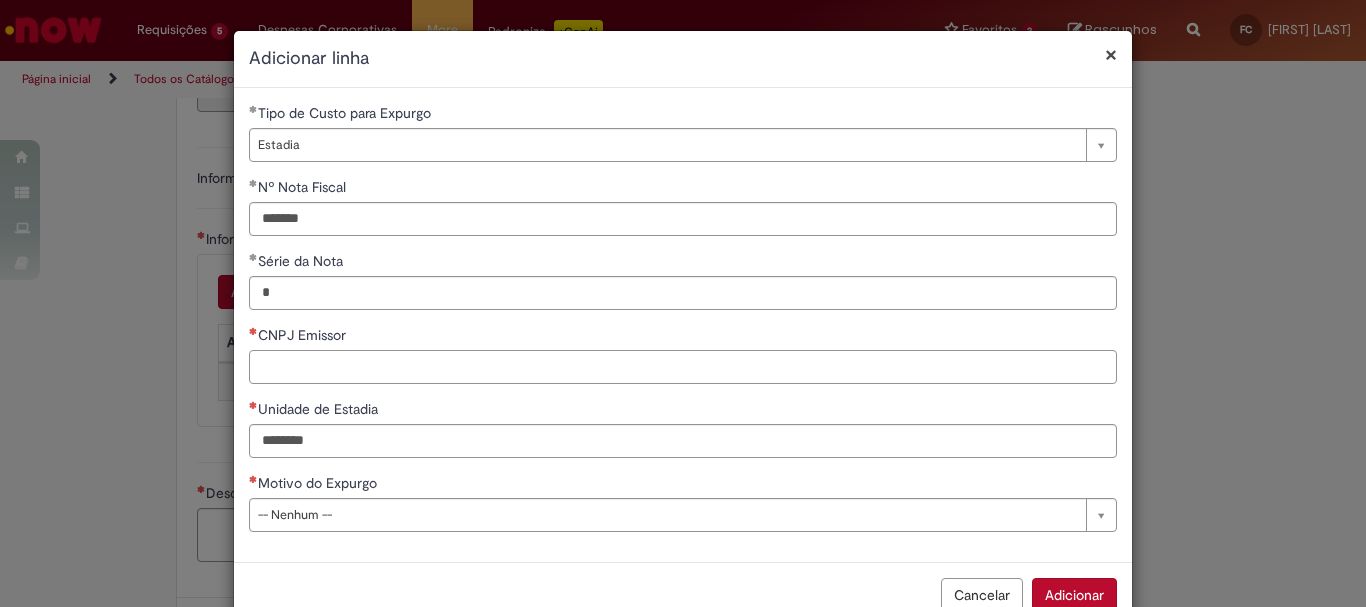 type on "*" 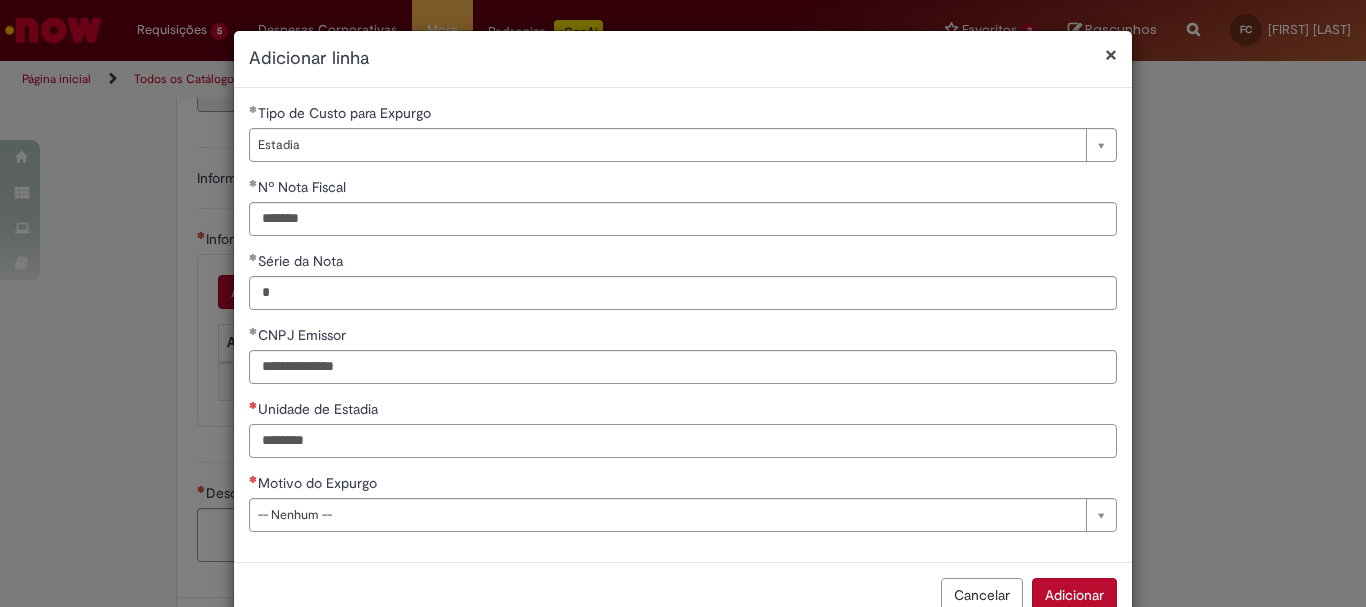 type on "**********" 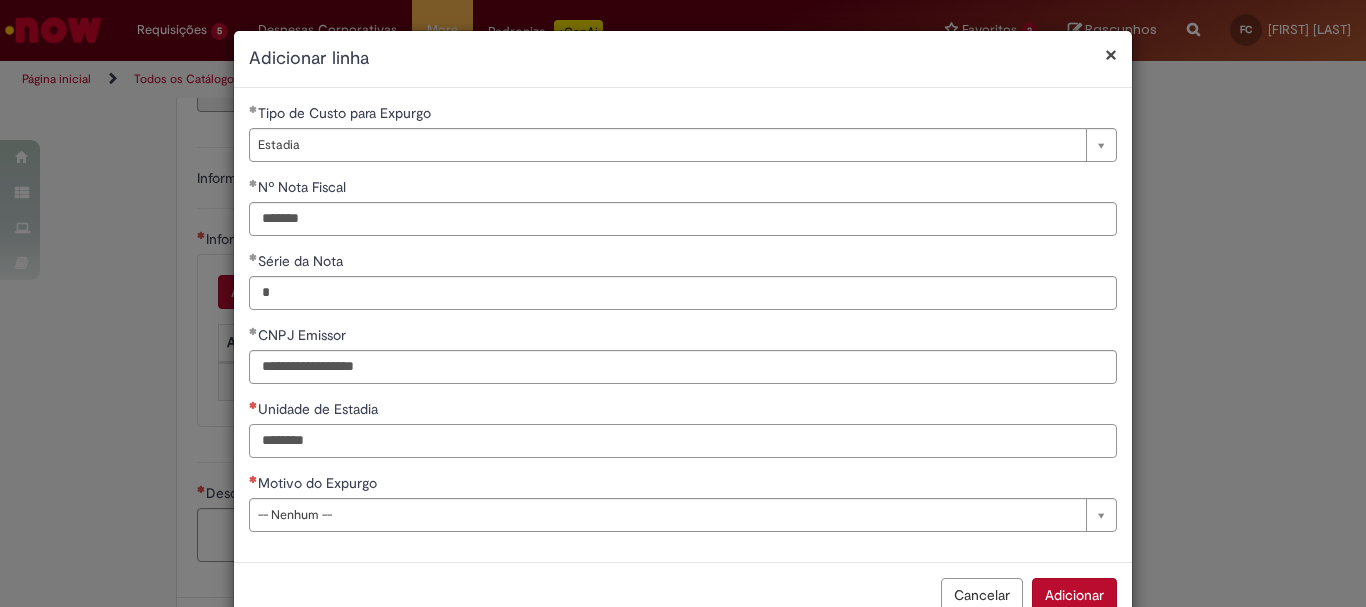 click on "Unidade de Estadia" at bounding box center (683, 441) 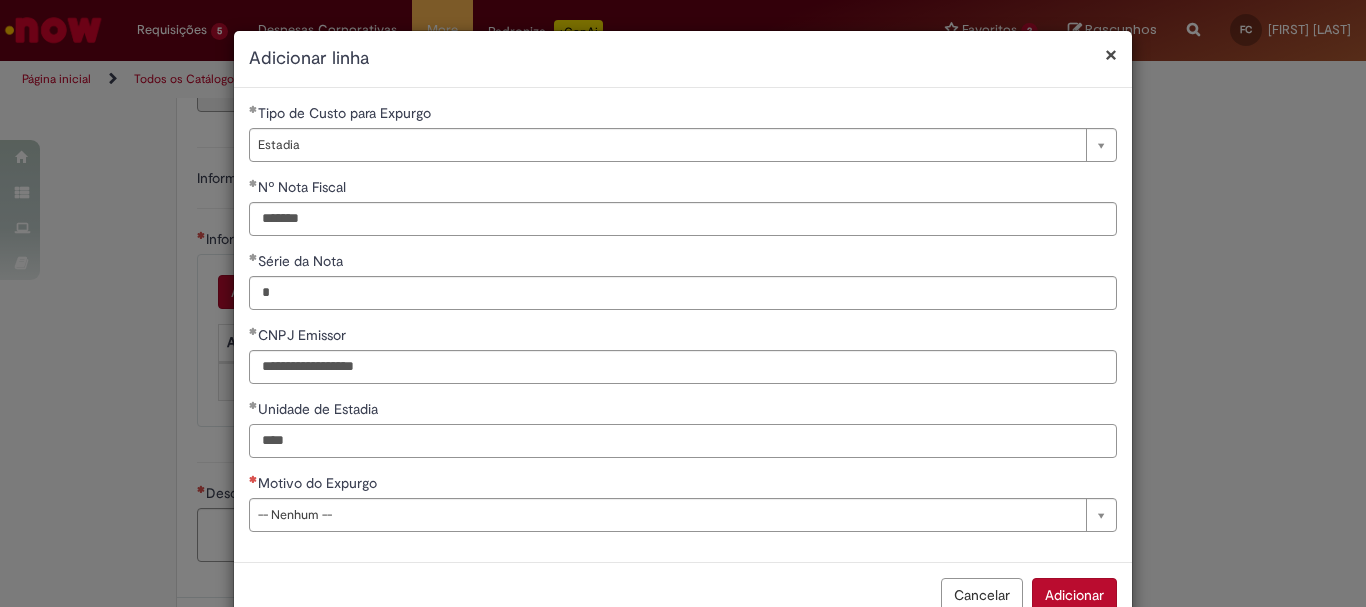type on "****" 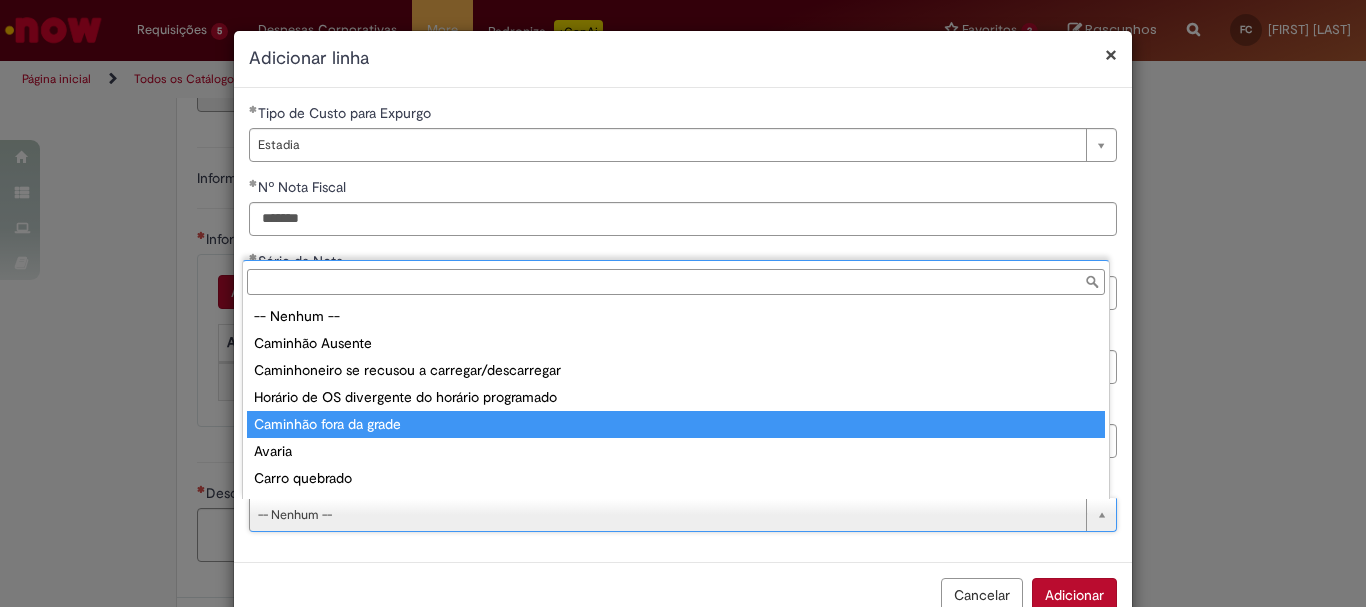 scroll, scrollTop: 24, scrollLeft: 0, axis: vertical 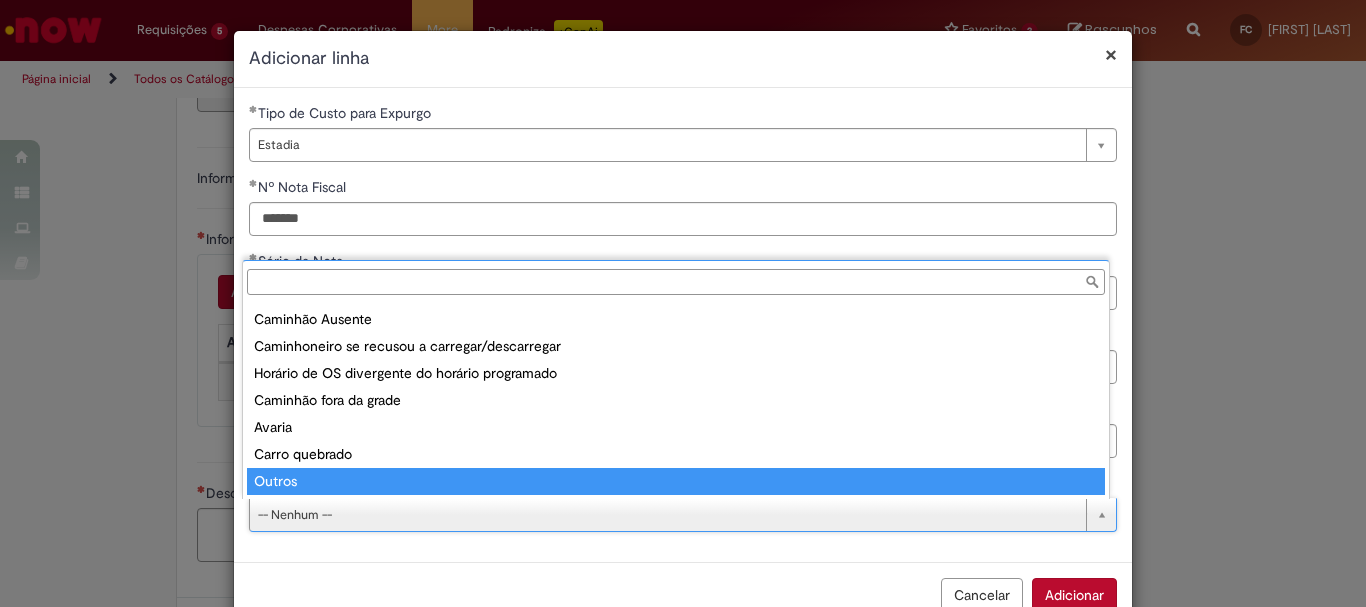 type on "******" 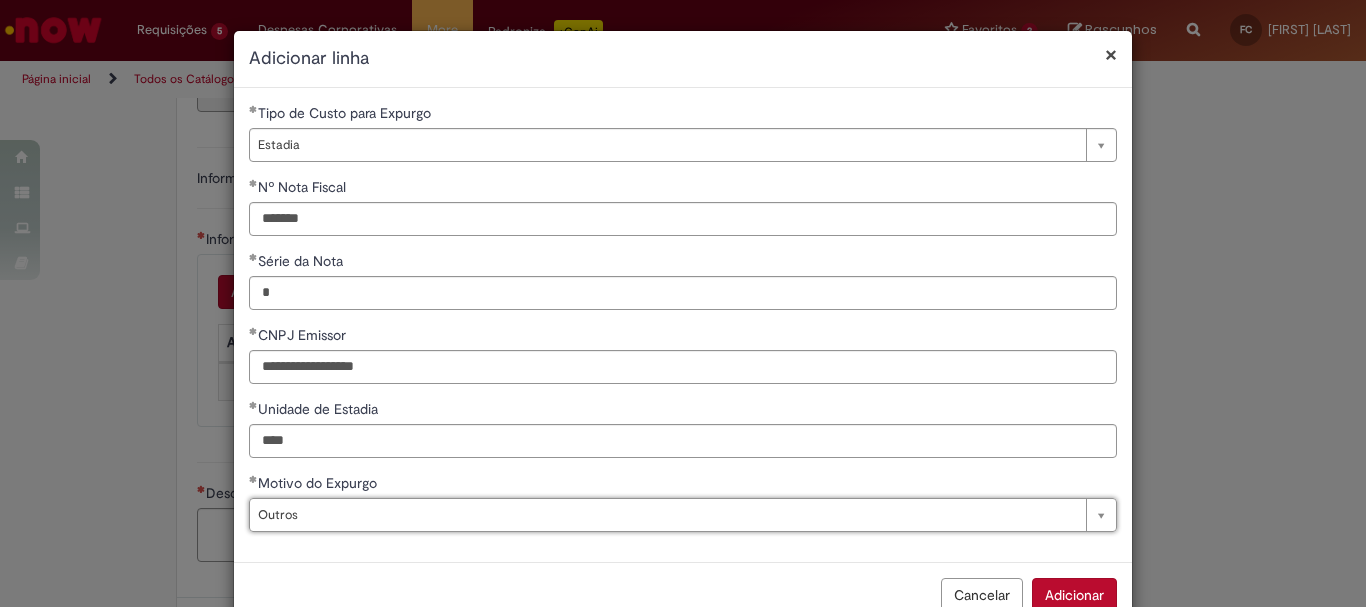 scroll, scrollTop: 51, scrollLeft: 0, axis: vertical 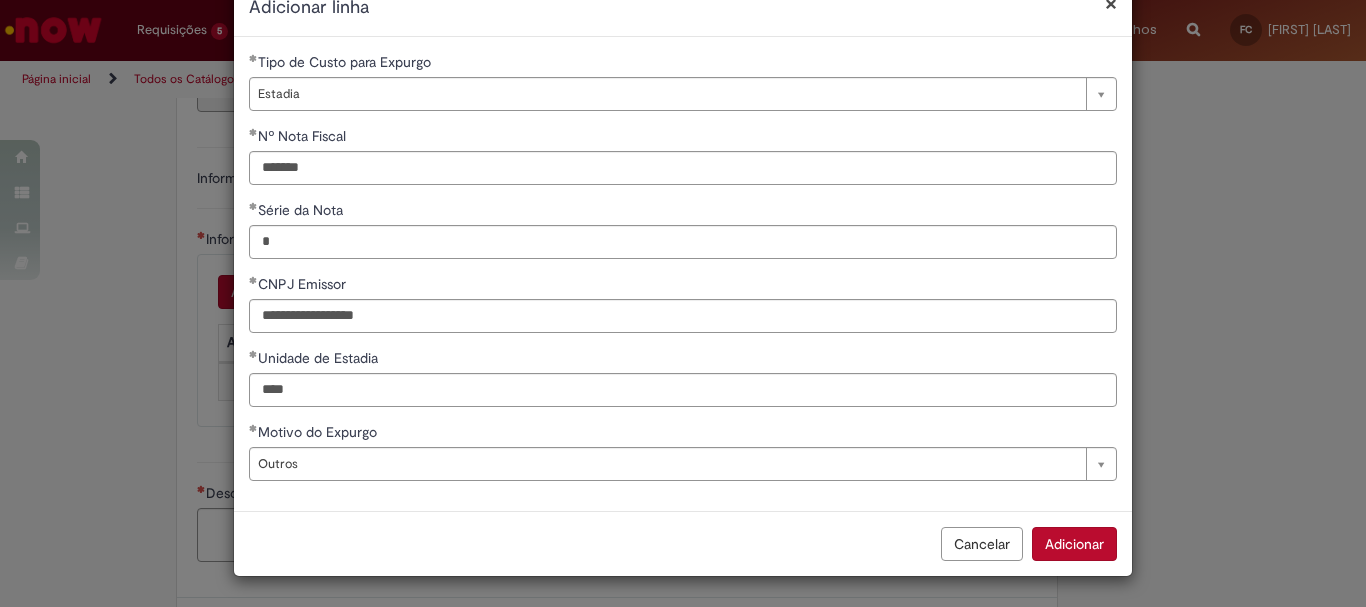 click on "Adicionar" at bounding box center (1074, 544) 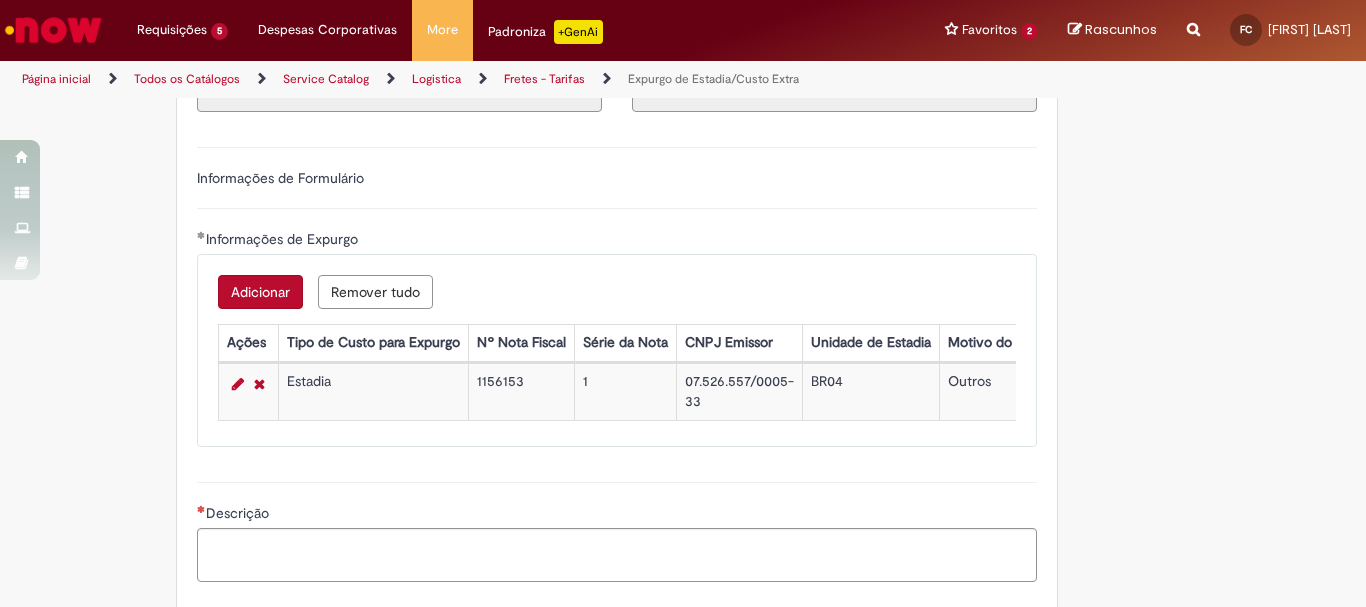 scroll, scrollTop: 810, scrollLeft: 0, axis: vertical 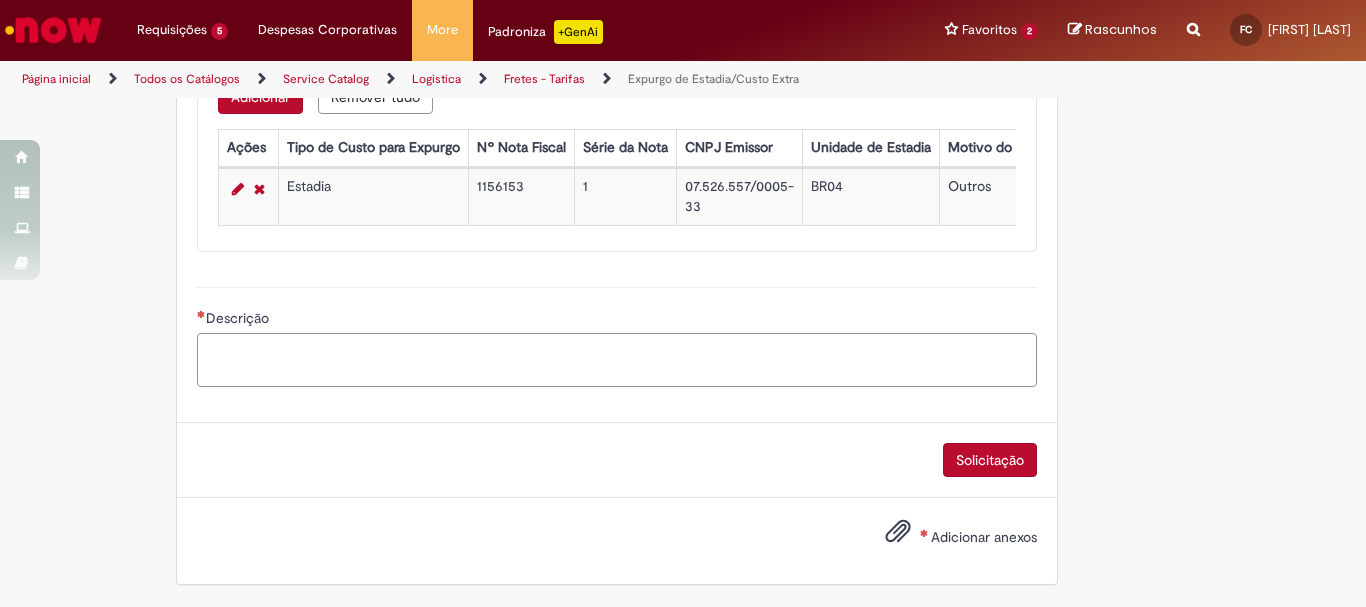 click on "Descrição" at bounding box center [617, 360] 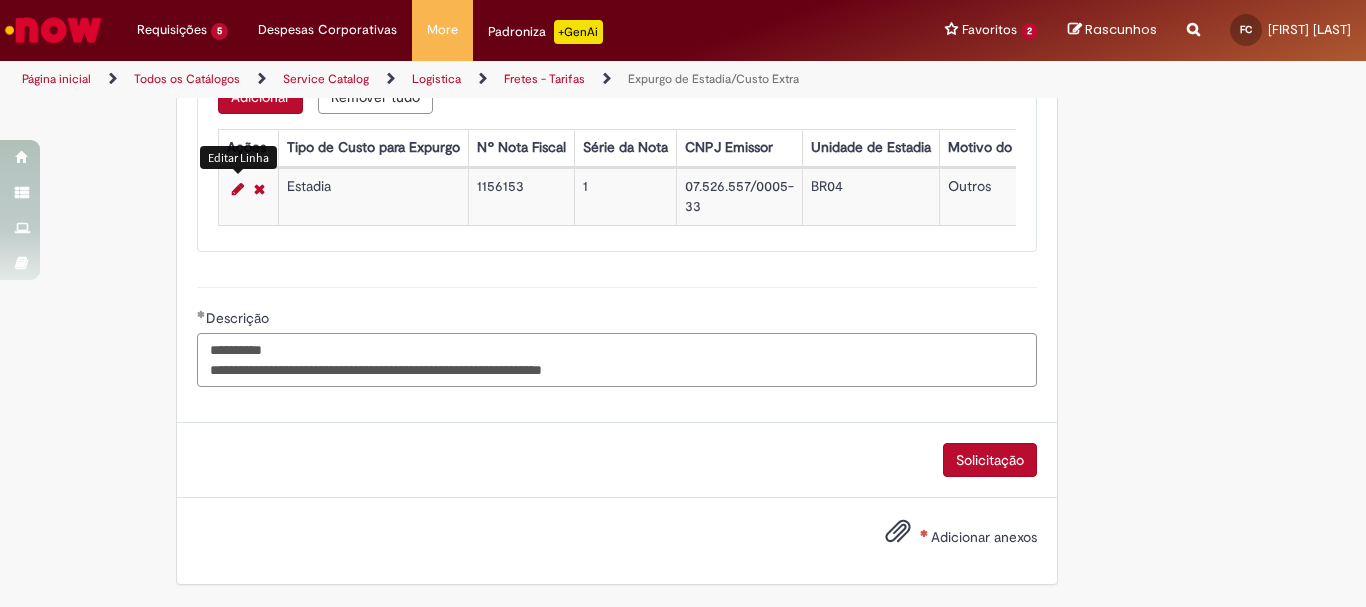 type on "**********" 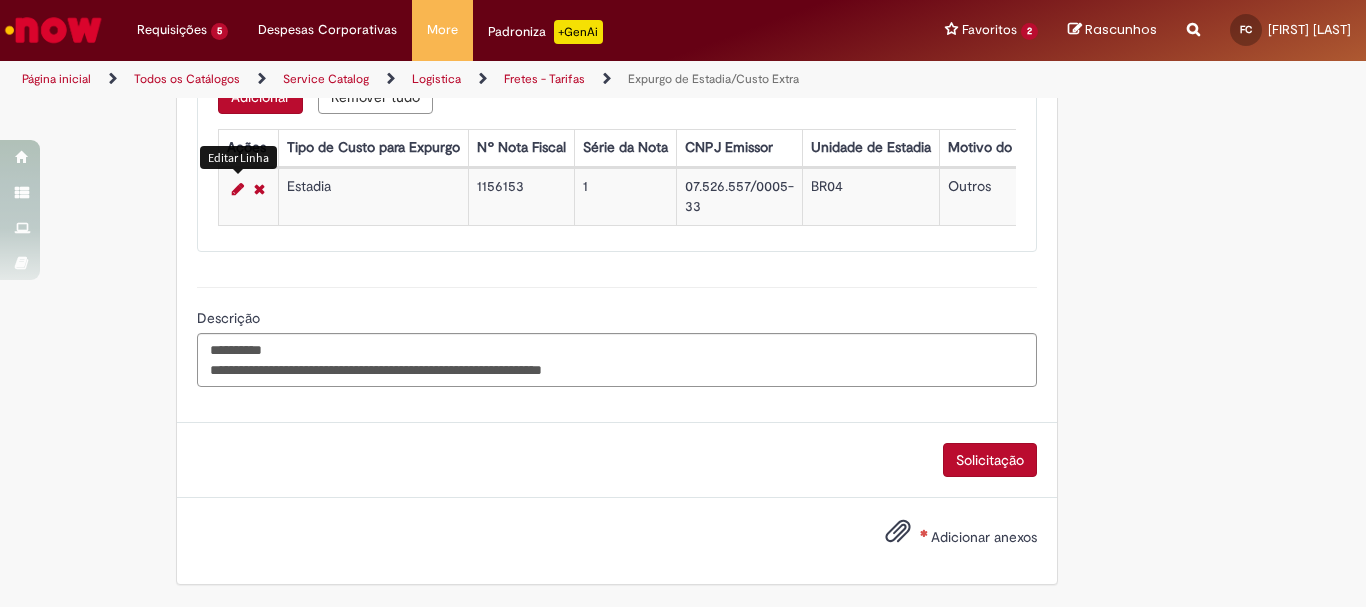 click at bounding box center (238, 189) 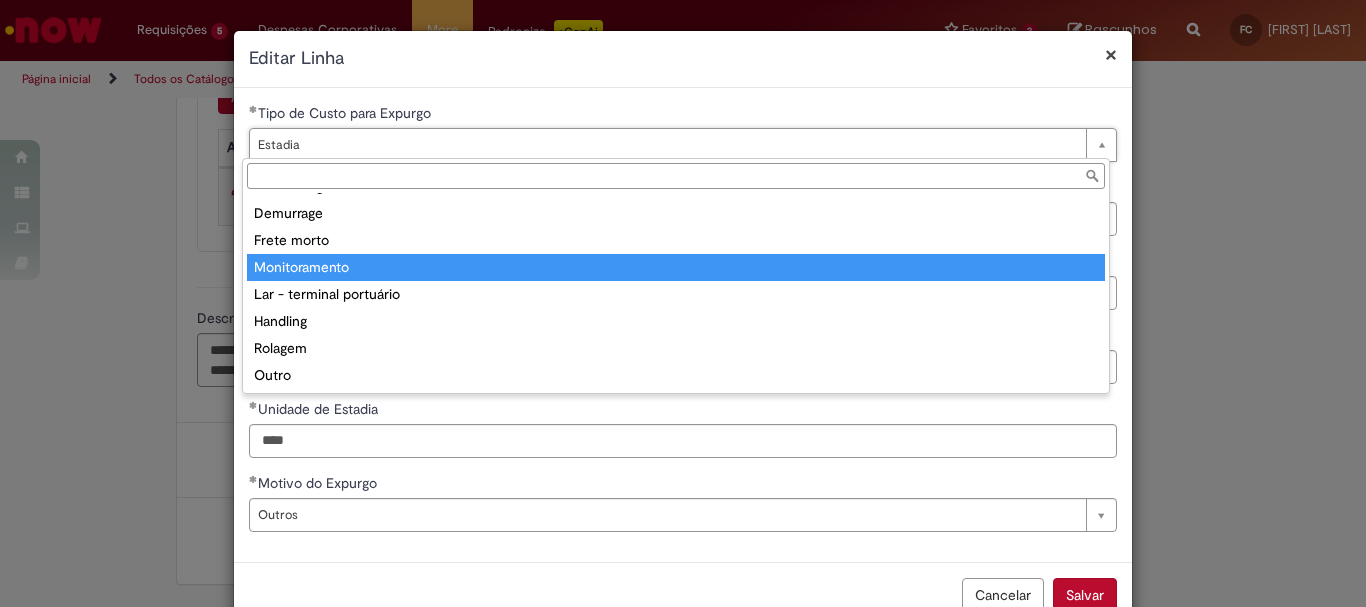 scroll, scrollTop: 0, scrollLeft: 0, axis: both 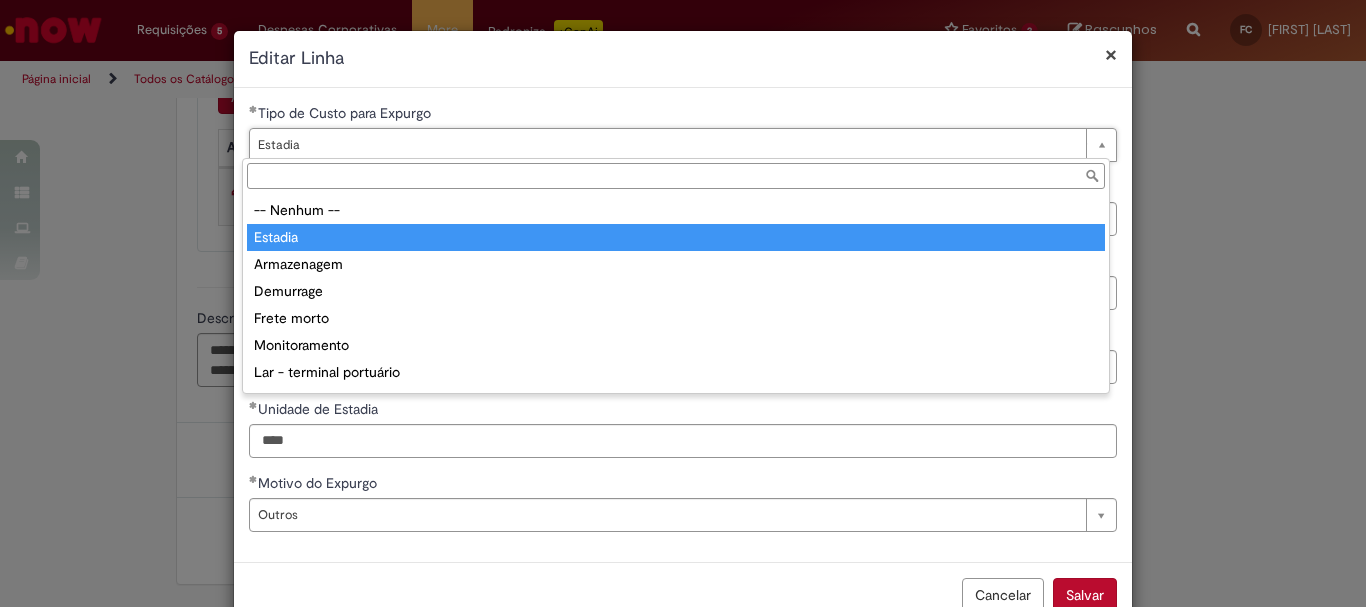 type on "*******" 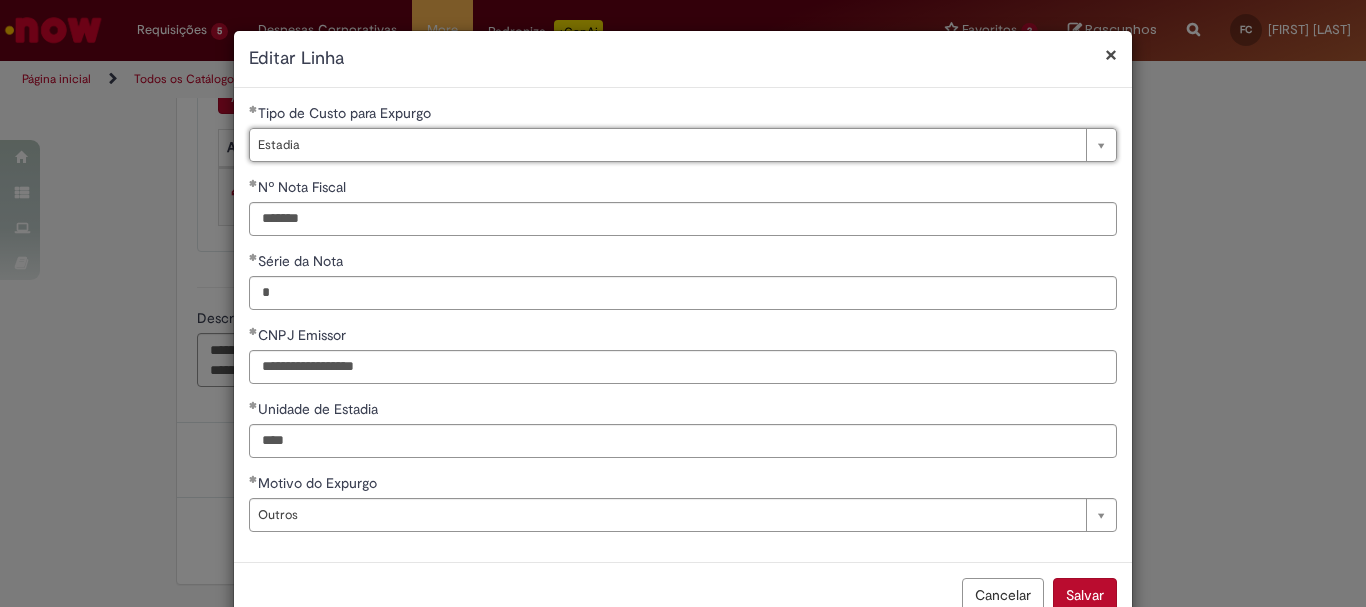 scroll, scrollTop: 51, scrollLeft: 0, axis: vertical 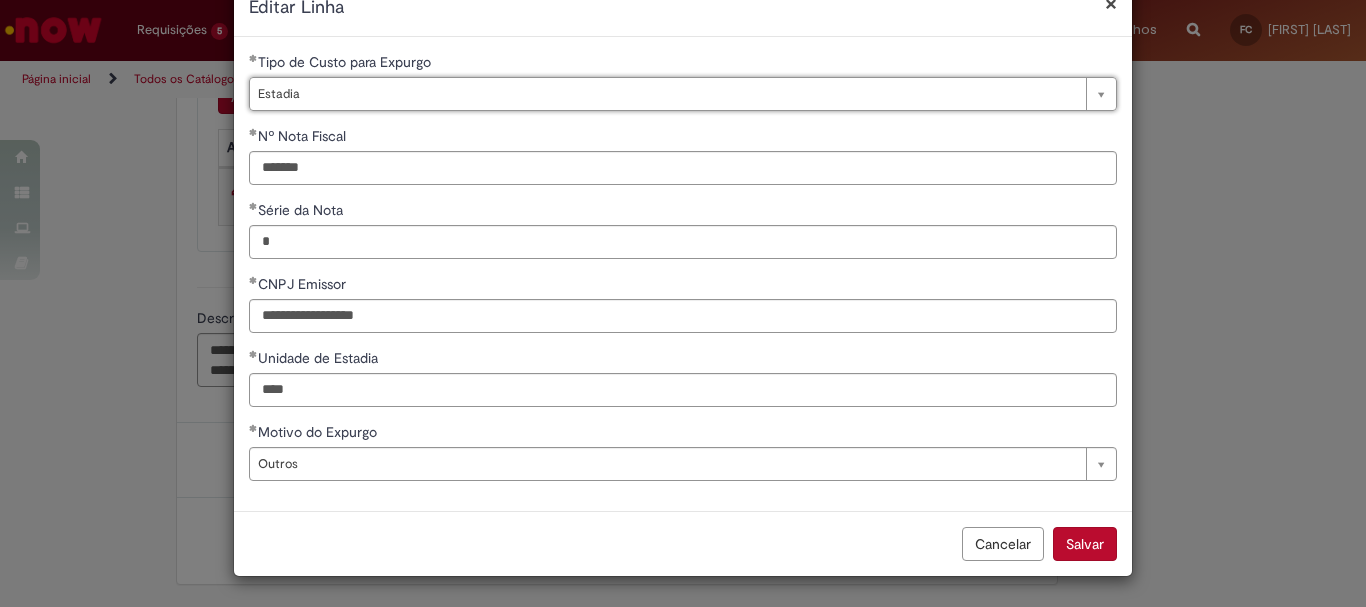click on "Salvar" at bounding box center (1085, 544) 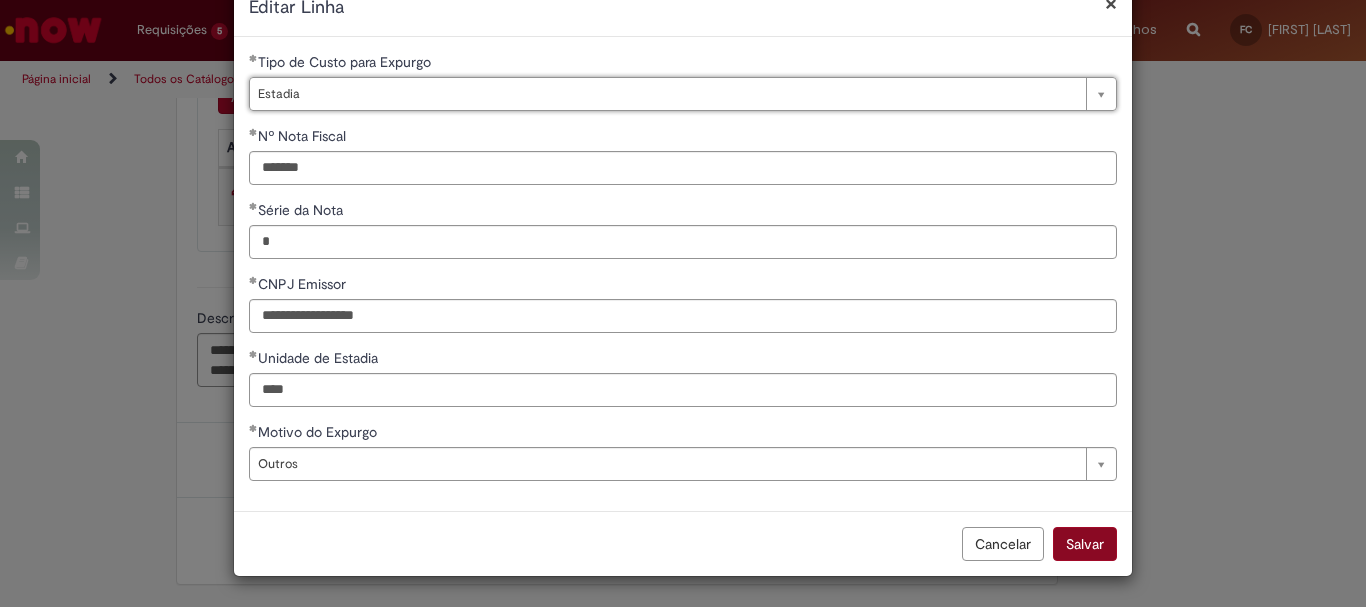 scroll, scrollTop: 0, scrollLeft: 0, axis: both 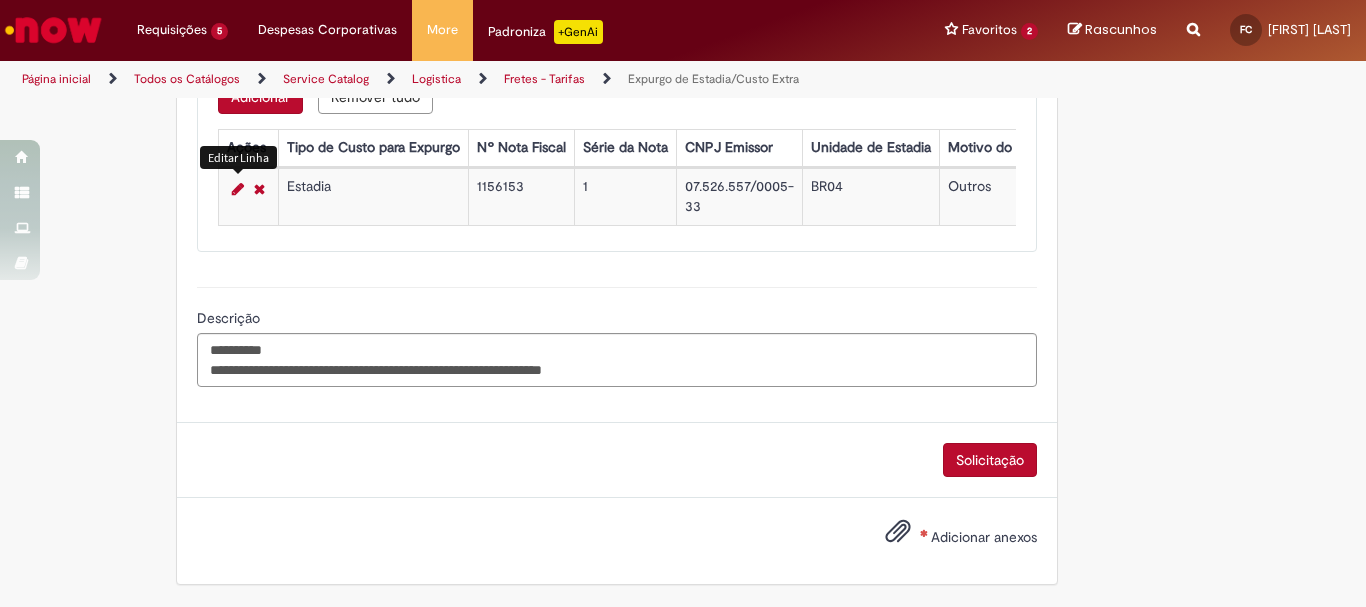 click on "Adicionar anexos" at bounding box center [946, 538] 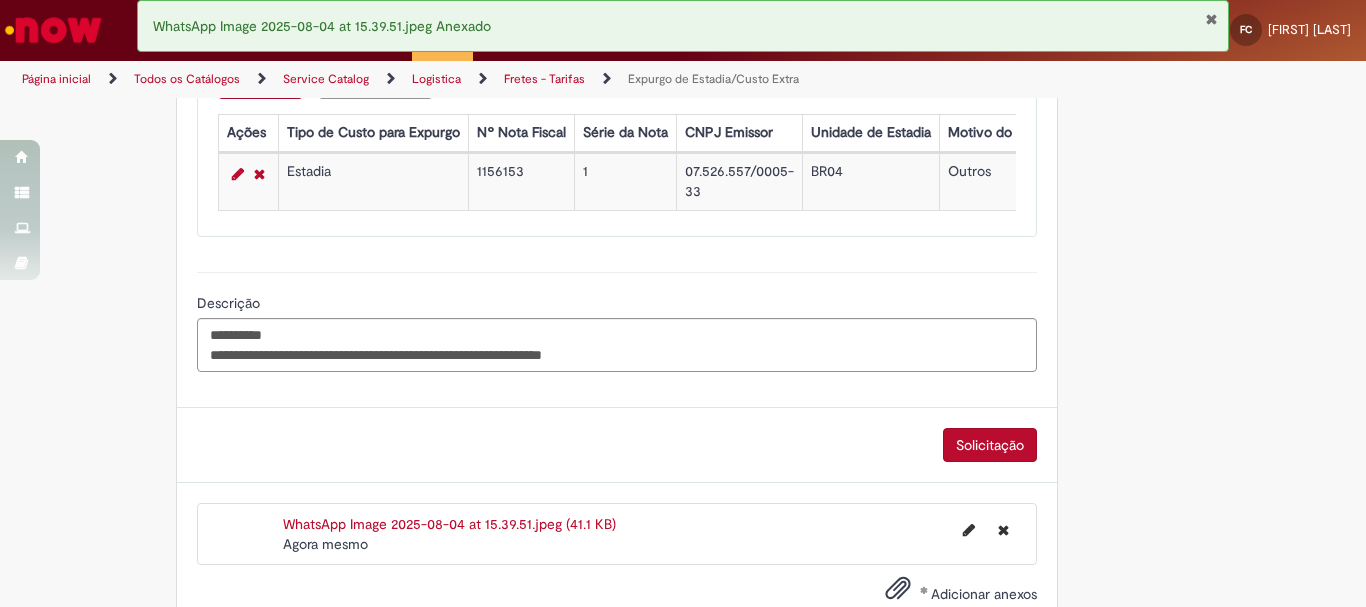 scroll, scrollTop: 913, scrollLeft: 0, axis: vertical 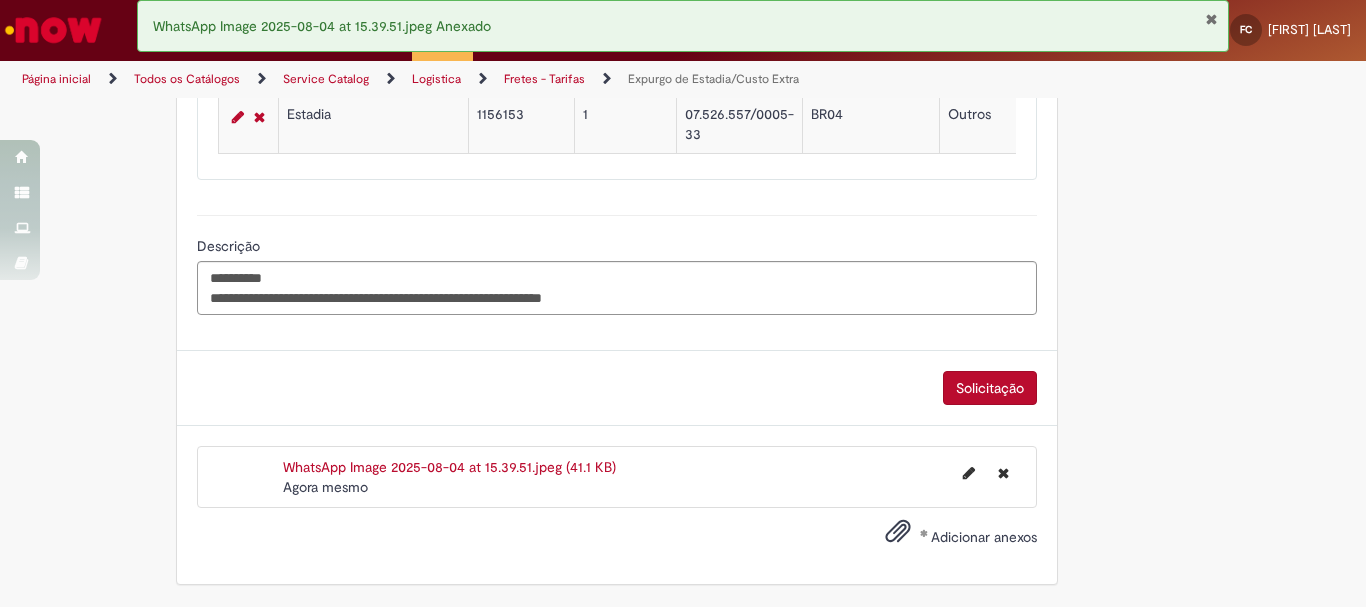 click on "Adicionar anexos" at bounding box center (946, 538) 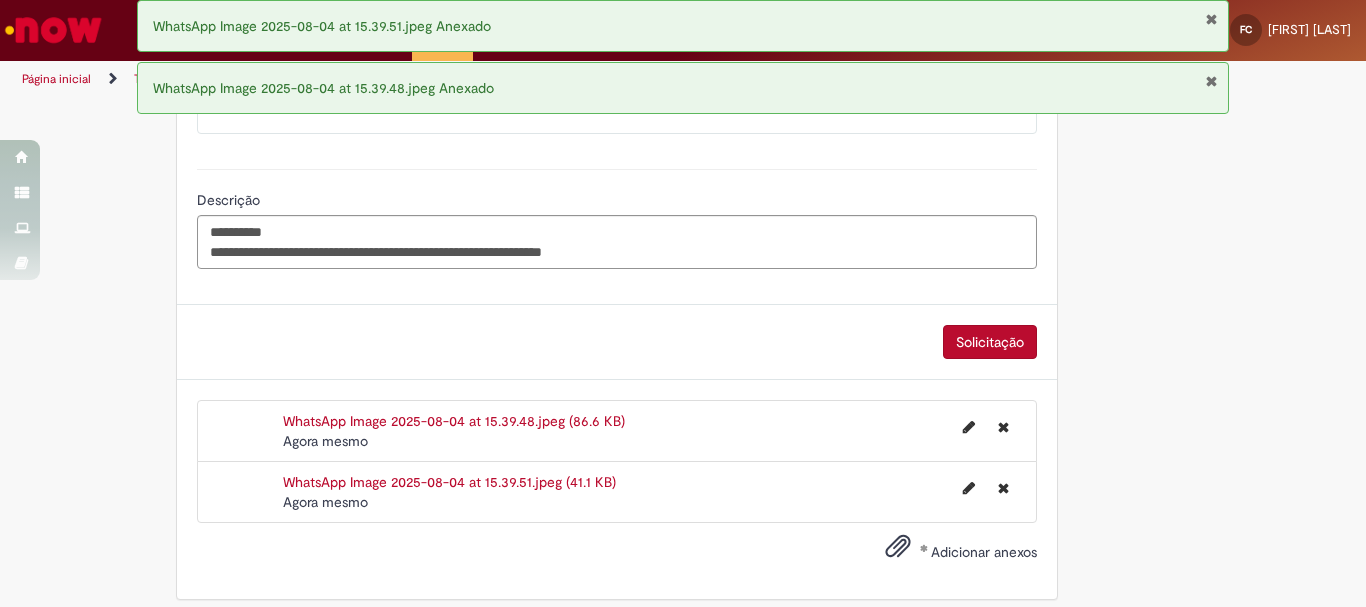 click on "Solicitação" at bounding box center [990, 342] 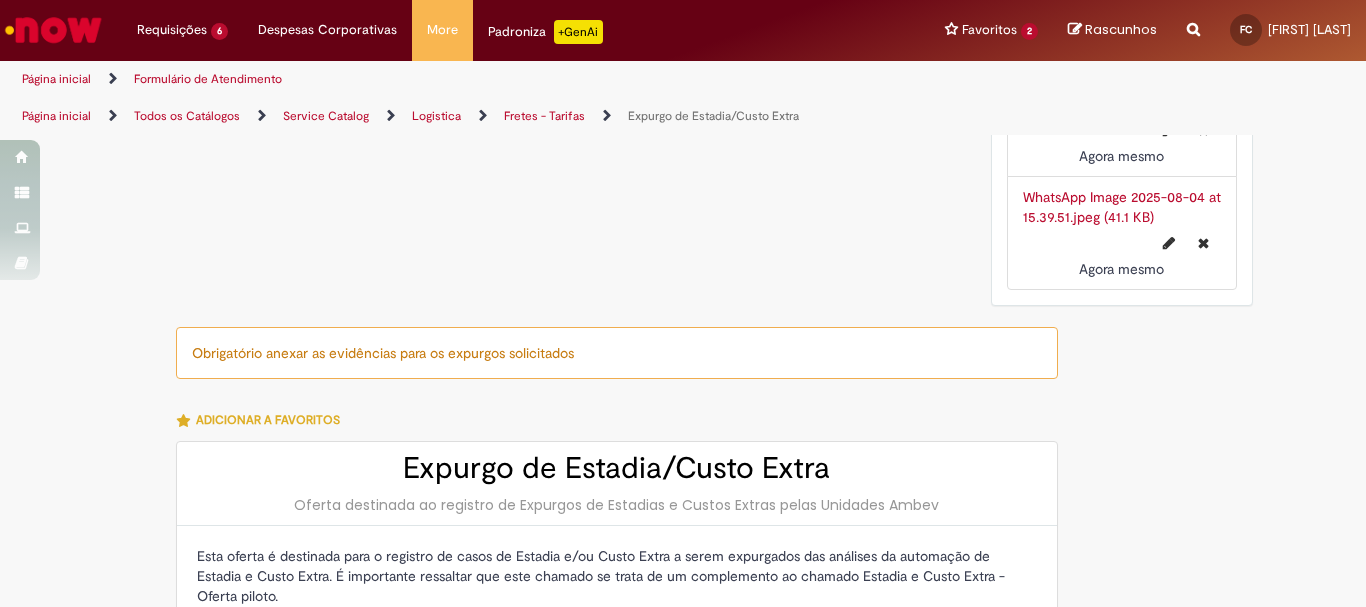 scroll, scrollTop: 0, scrollLeft: 0, axis: both 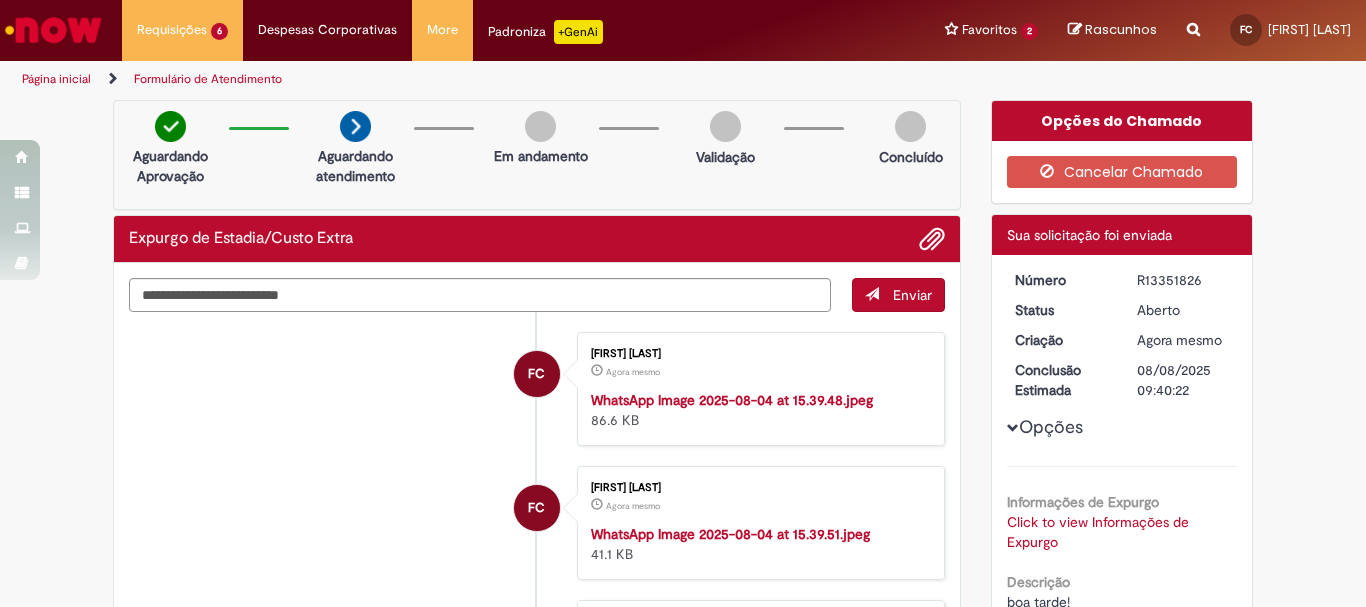 click on "R13351826" at bounding box center (1183, 280) 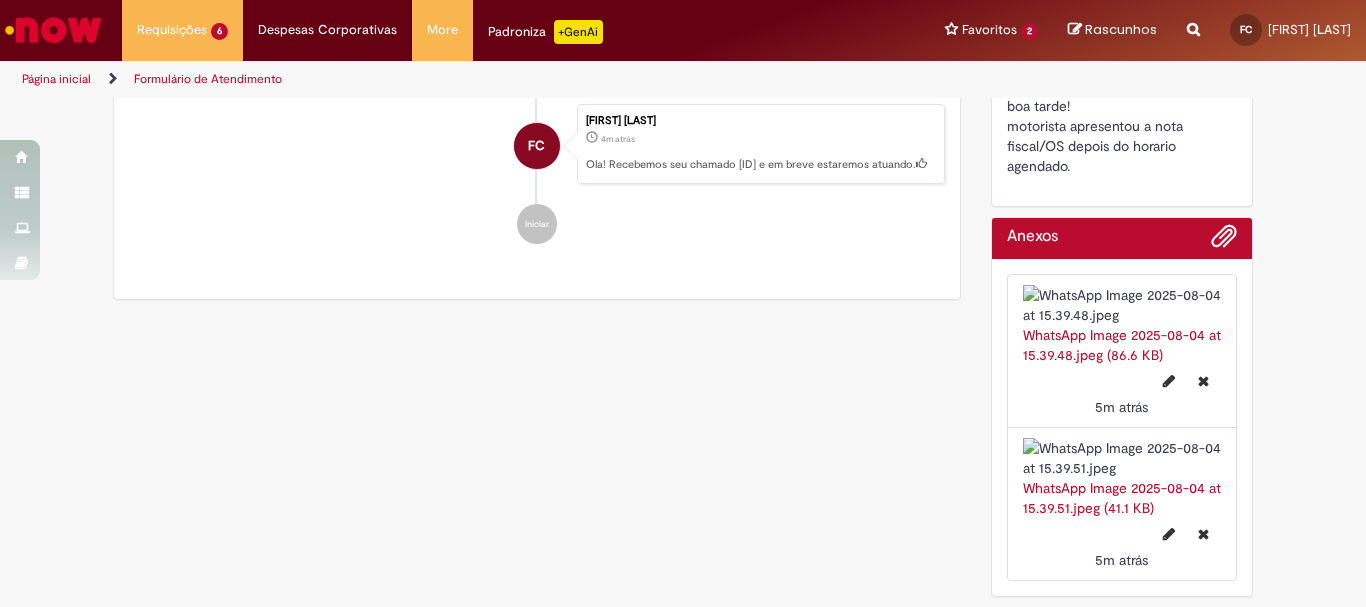 scroll, scrollTop: 297, scrollLeft: 0, axis: vertical 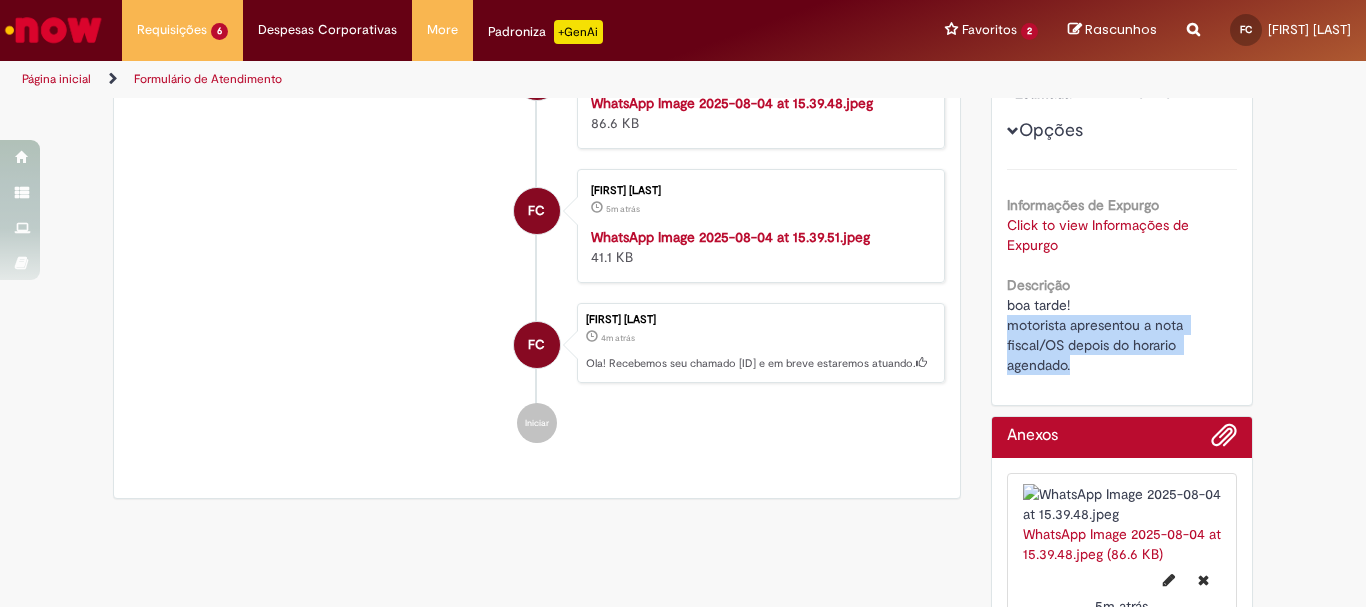 drag, startPoint x: 1001, startPoint y: 326, endPoint x: 1071, endPoint y: 367, distance: 81.12336 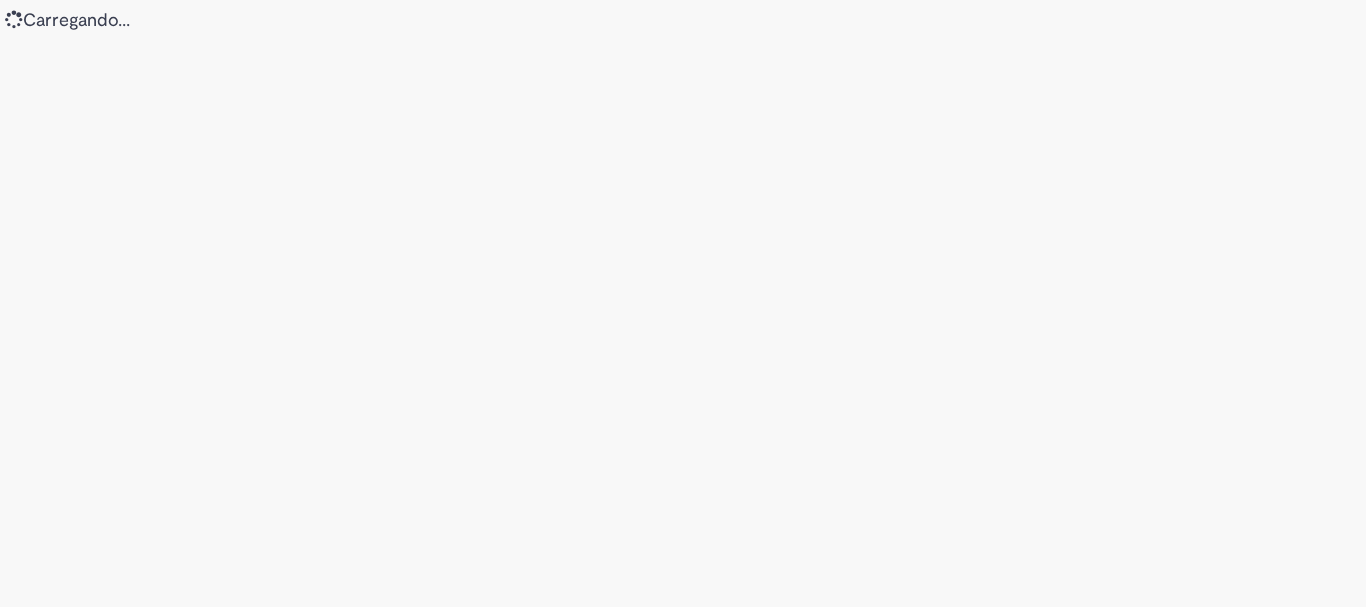 scroll, scrollTop: 0, scrollLeft: 0, axis: both 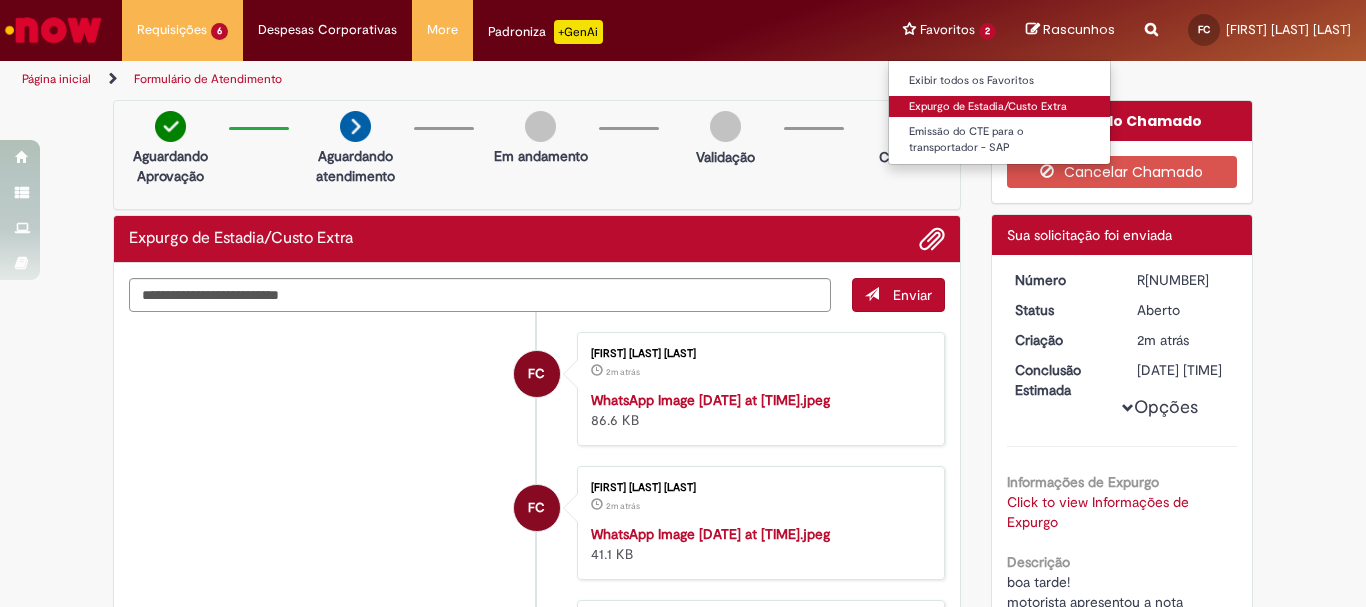 click on "Expurgo de Estadia/Custo Extra" at bounding box center (999, 107) 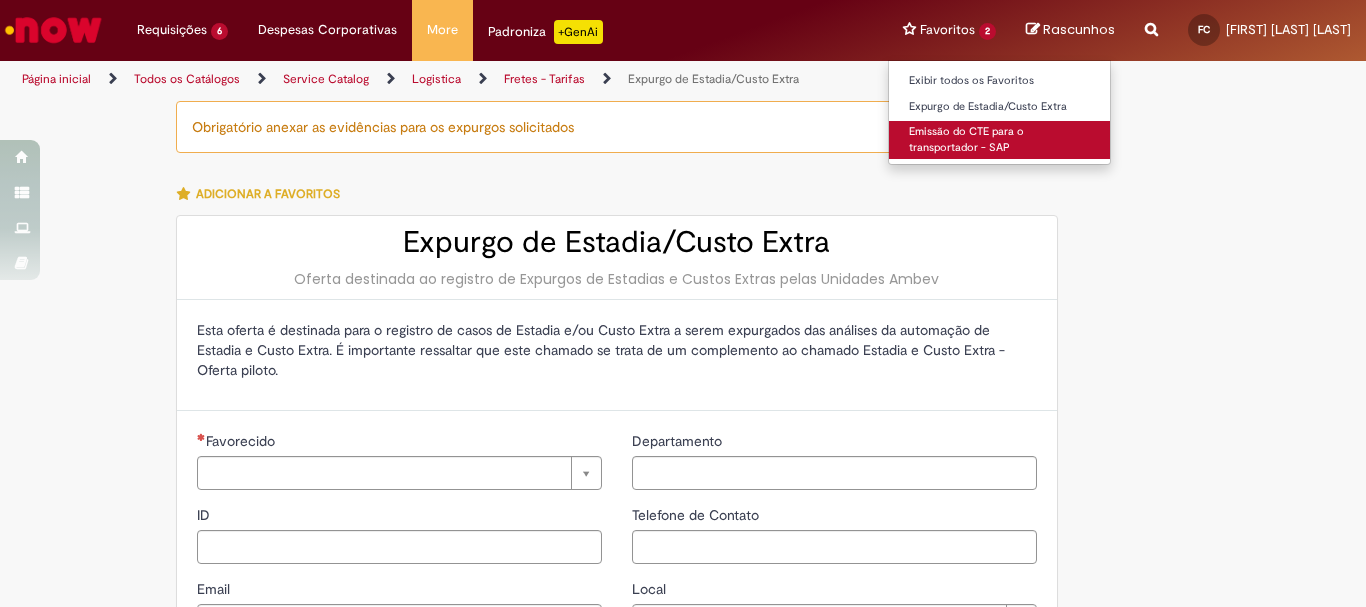 type on "**********" 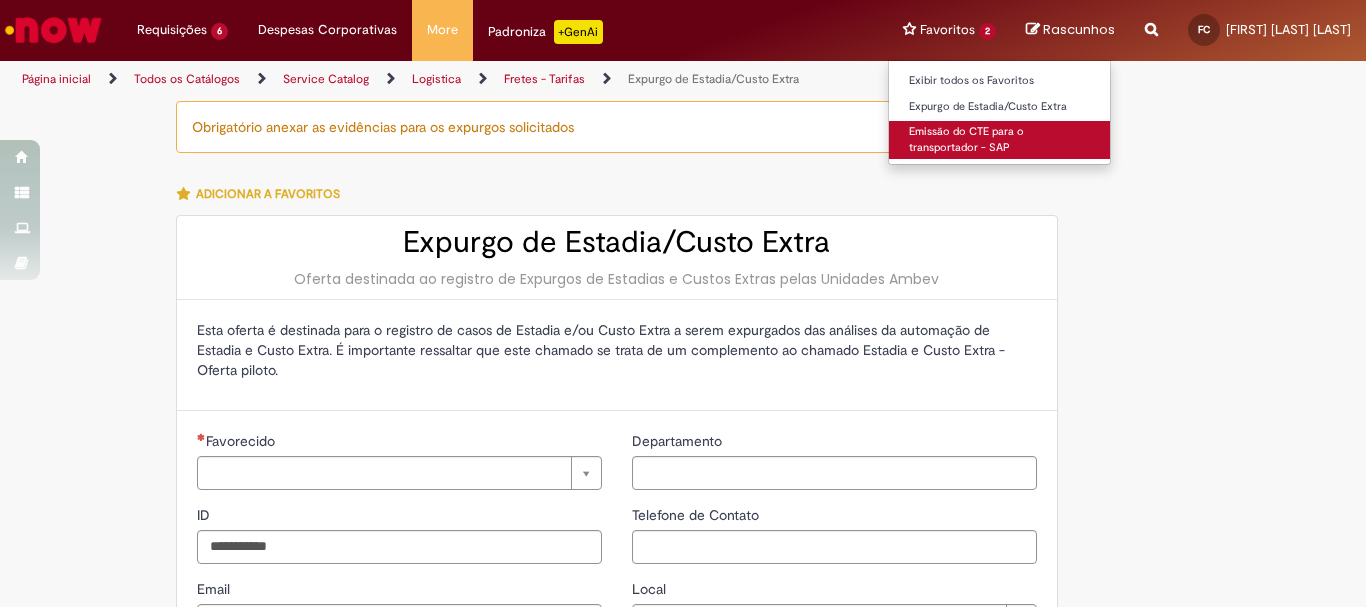 type on "**********" 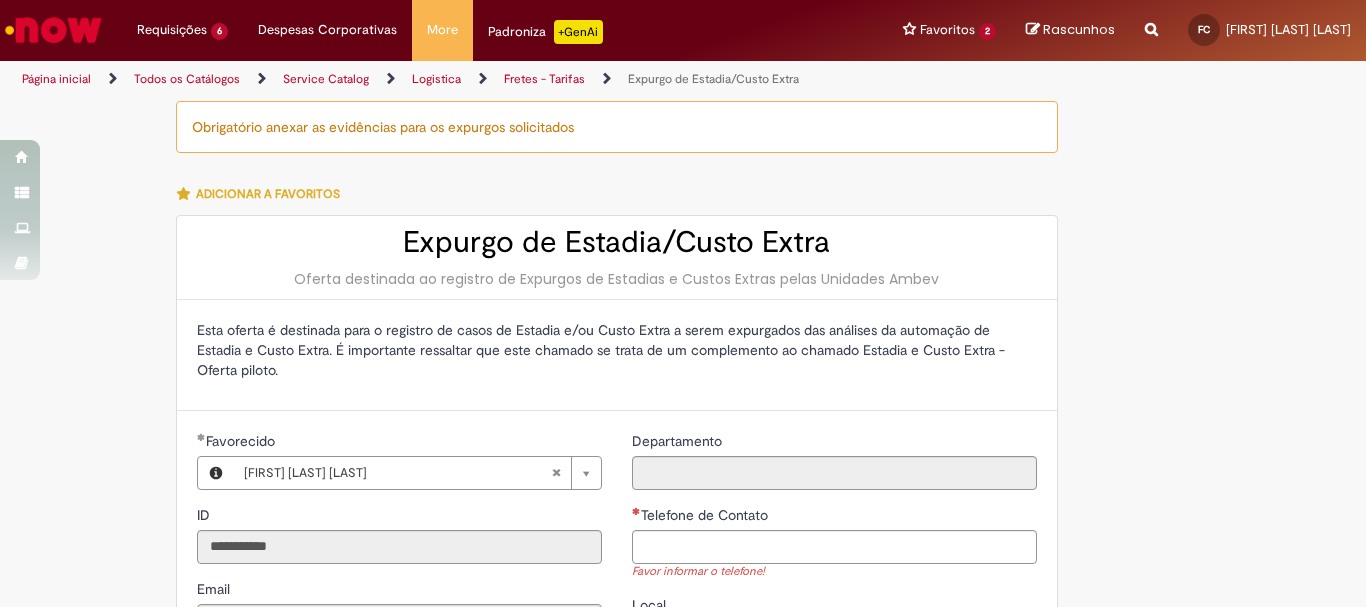 scroll, scrollTop: 300, scrollLeft: 0, axis: vertical 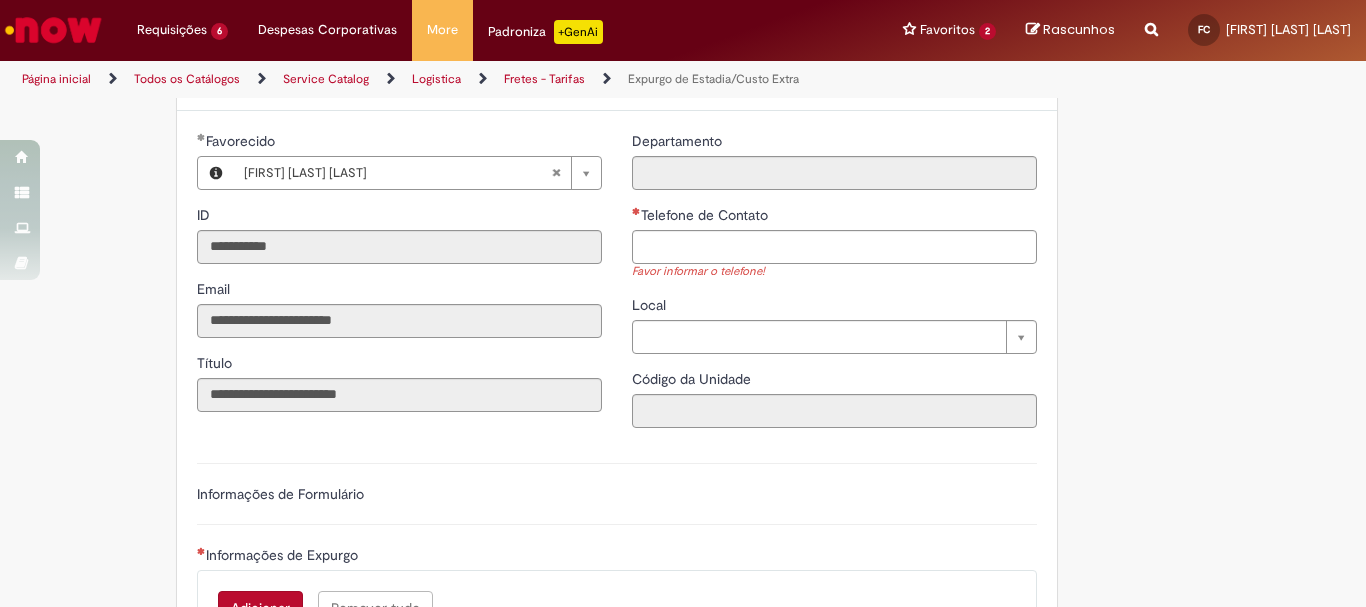 click on "Favor informar o telefone!" at bounding box center [834, 272] 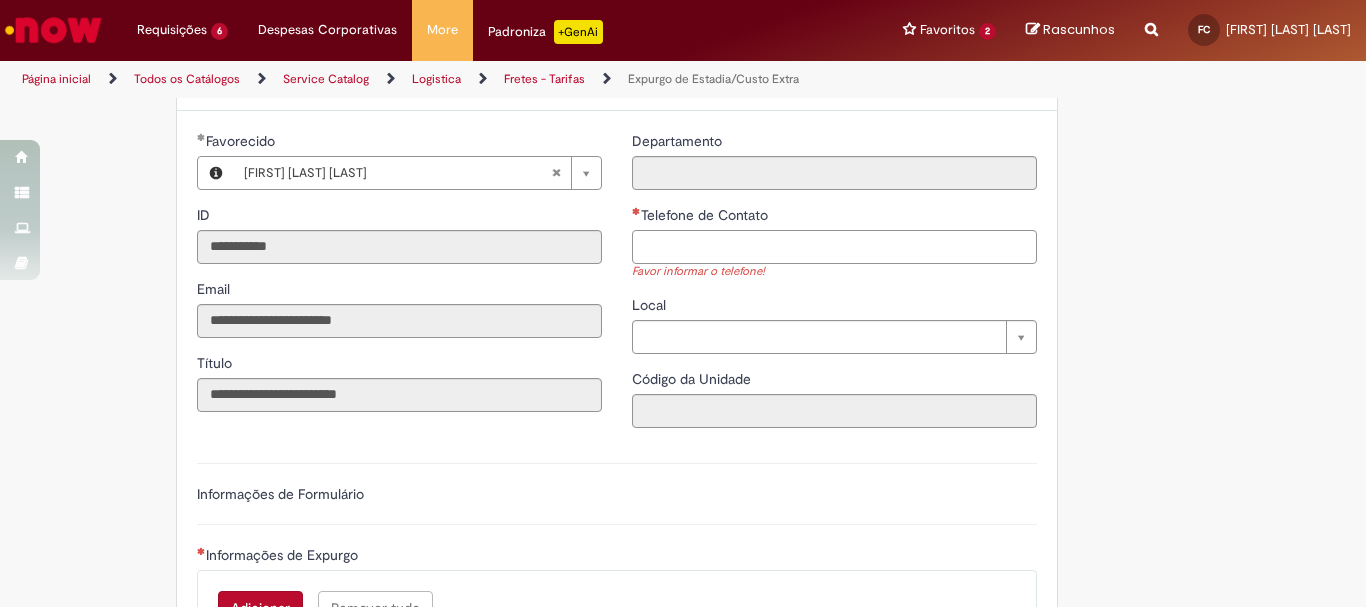click on "Telefone de Contato" at bounding box center (834, 247) 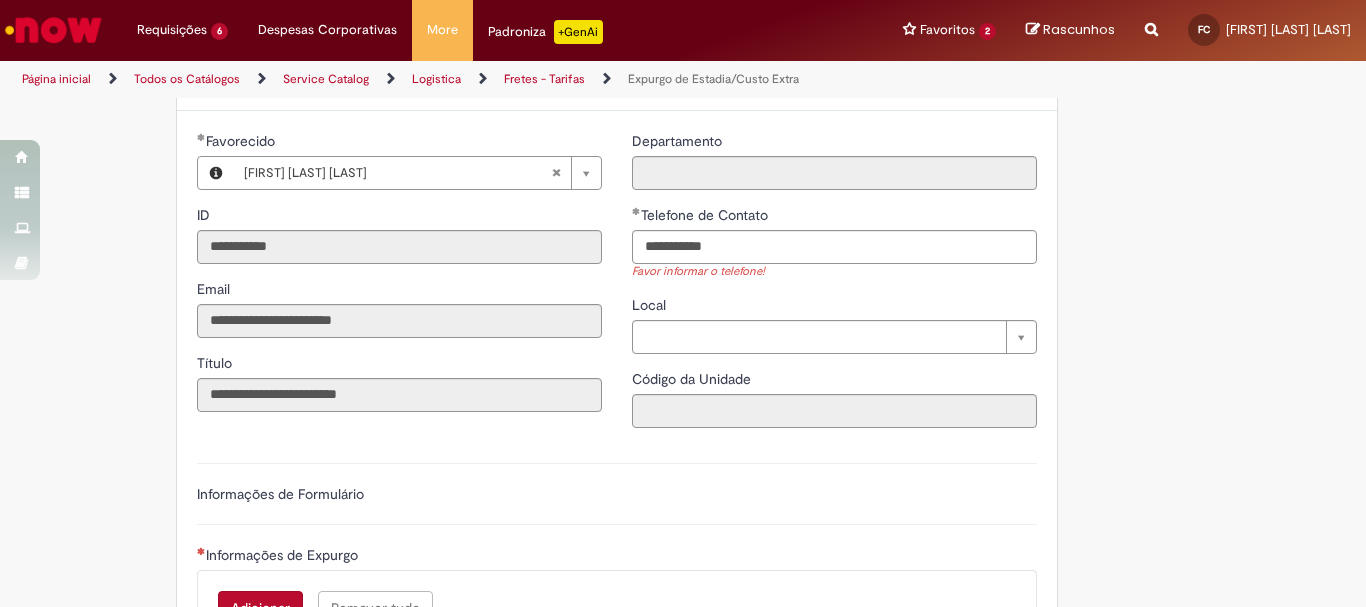 type on "**********" 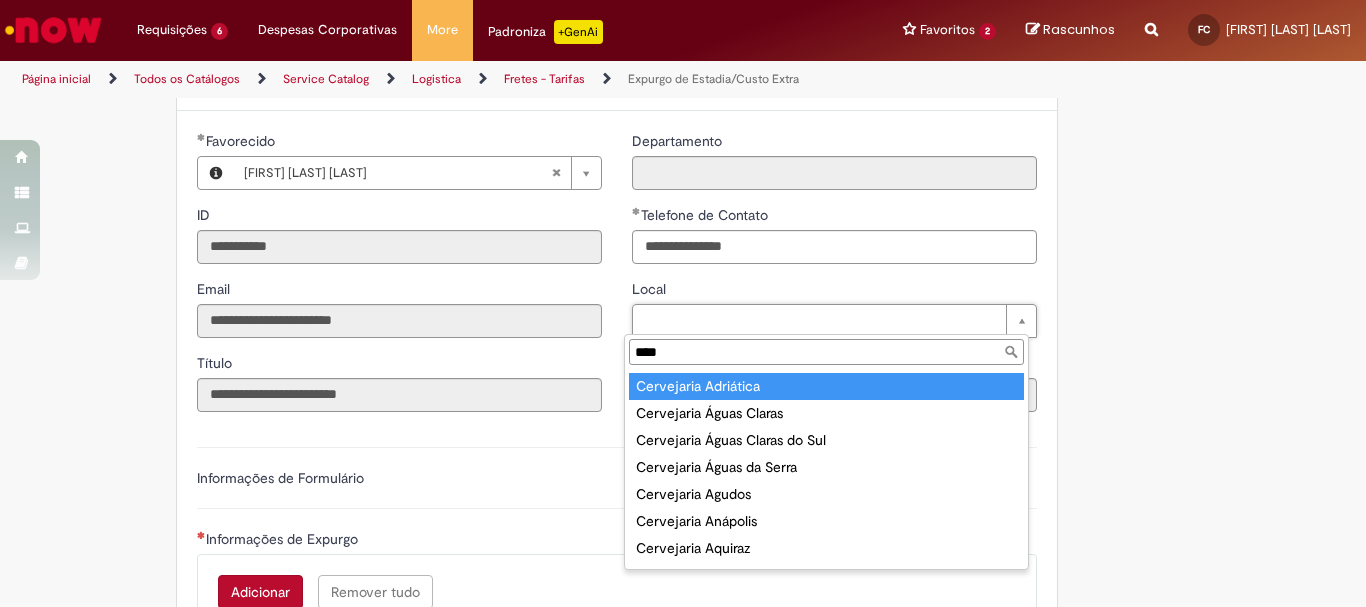 scroll, scrollTop: 200, scrollLeft: 0, axis: vertical 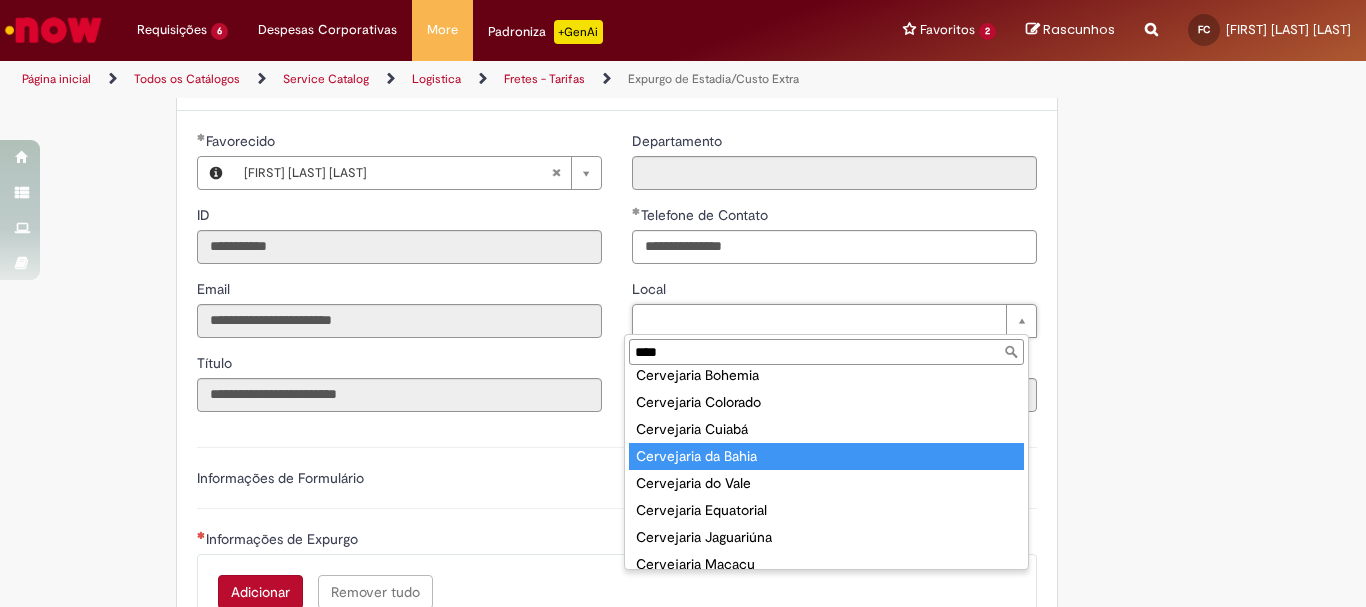 type on "****" 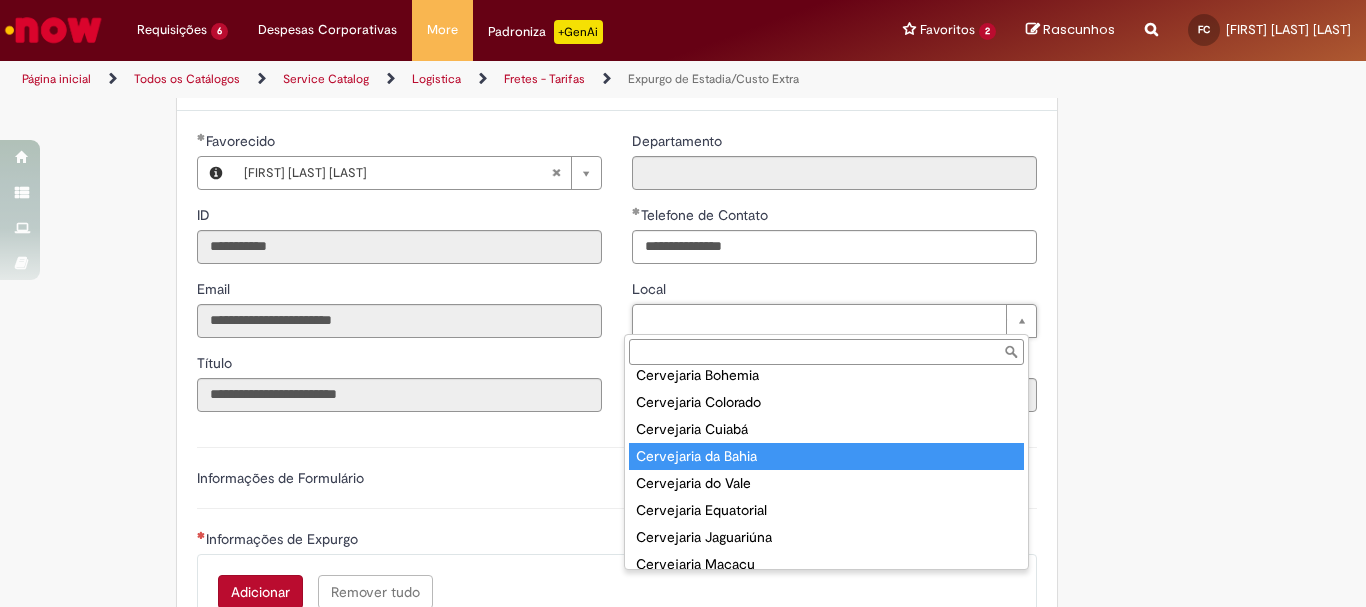 type on "****" 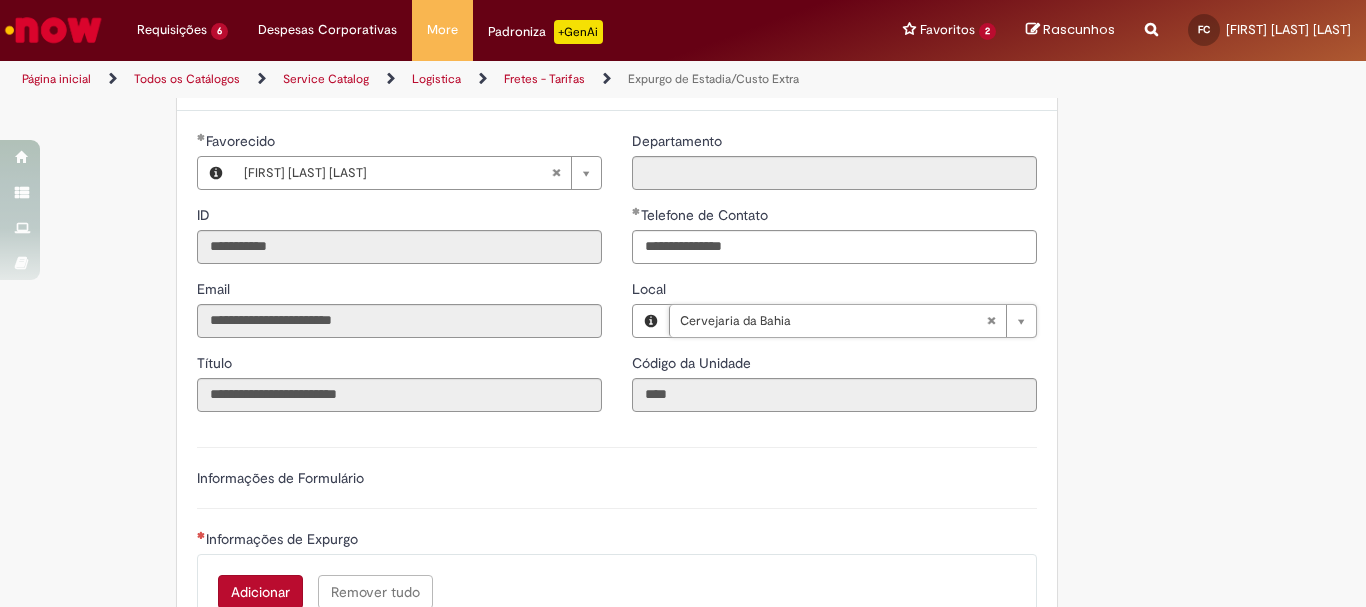 scroll, scrollTop: 500, scrollLeft: 0, axis: vertical 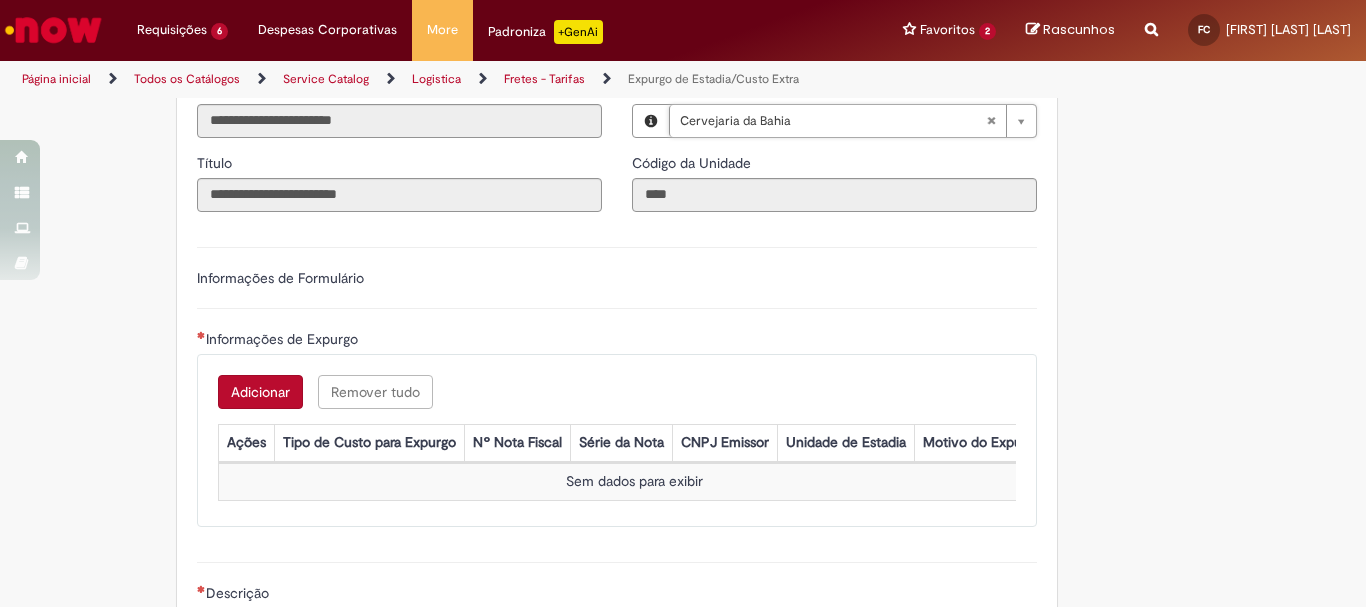 click on "Adicionar" at bounding box center [260, 392] 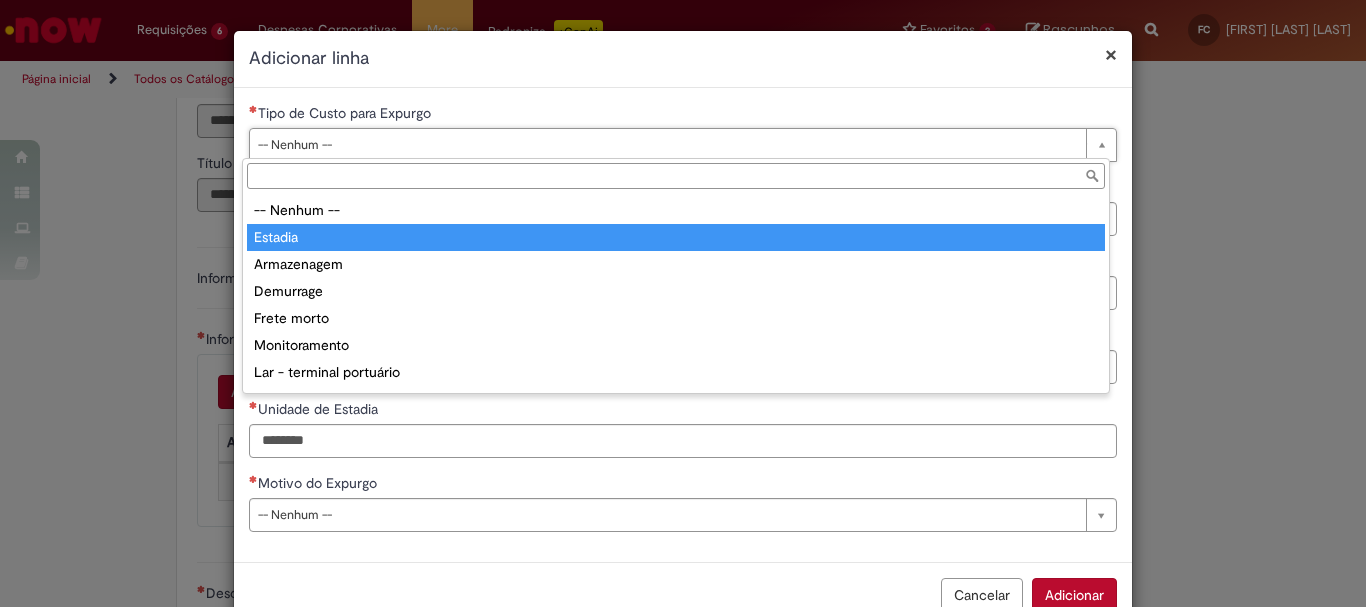 type on "*******" 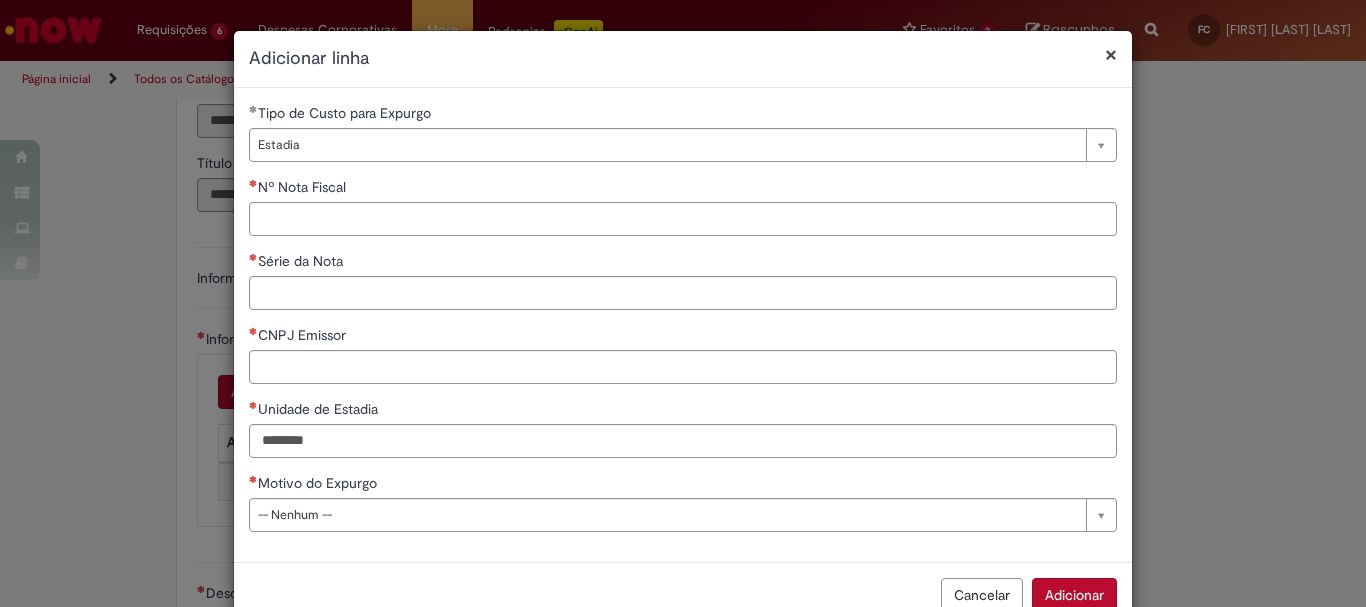 click on "Nº Nota Fiscal" at bounding box center (683, 219) 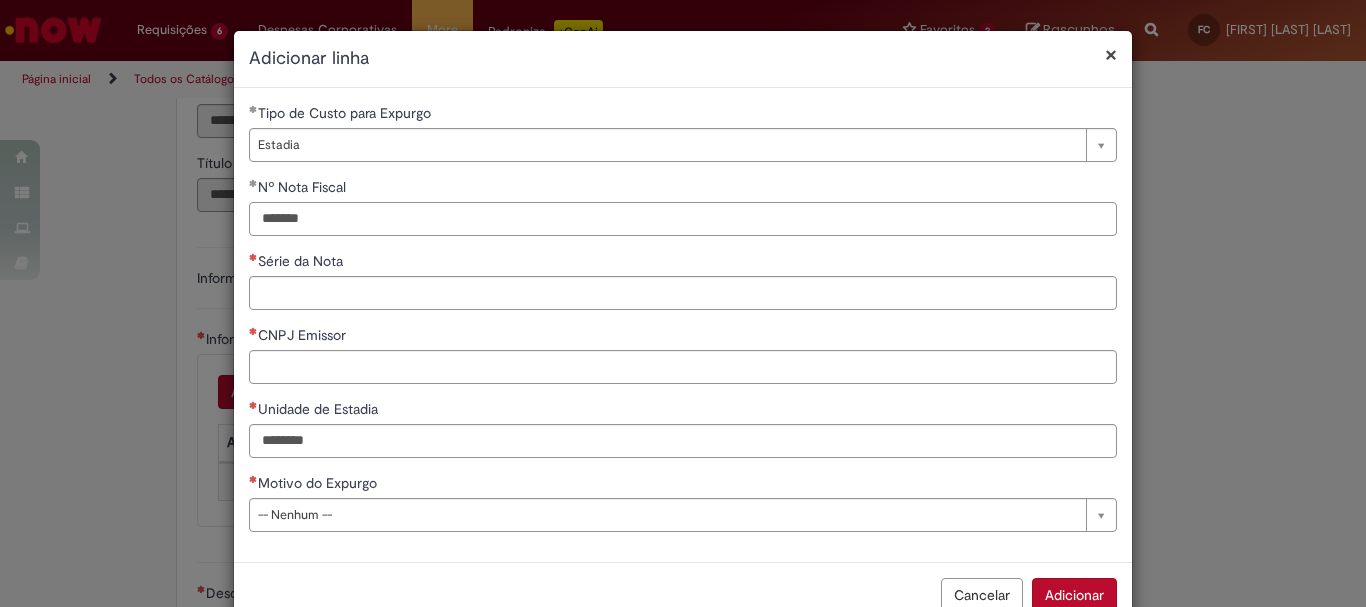 type on "*******" 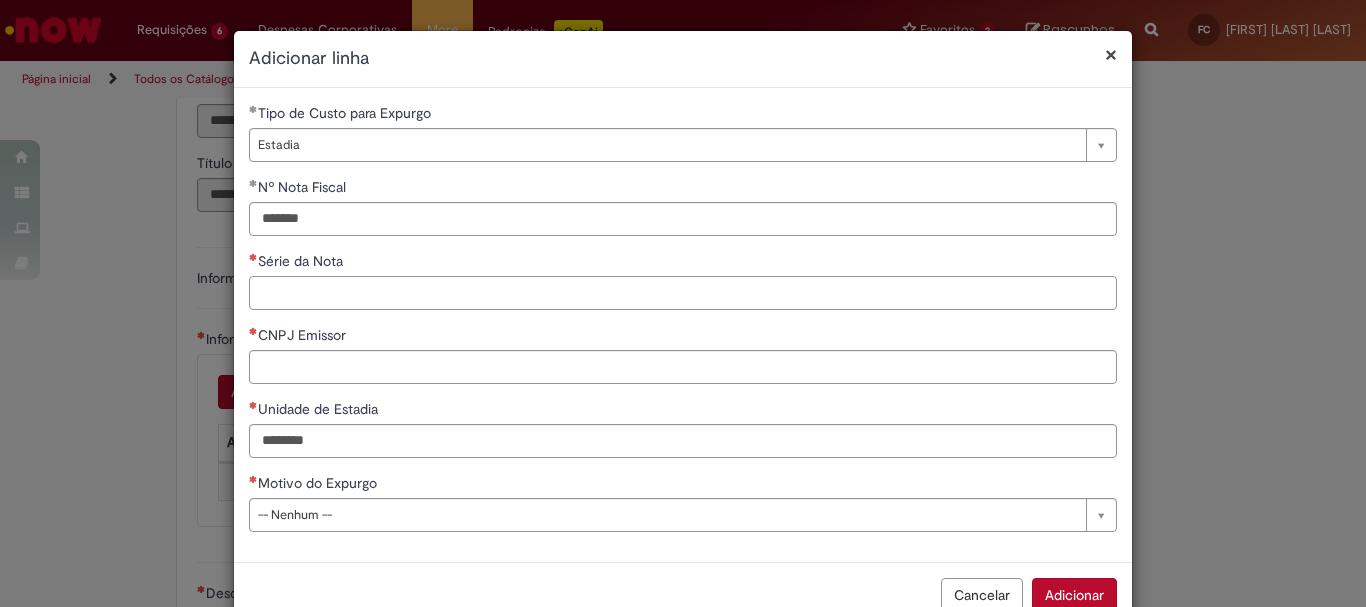 click on "Série da Nota" at bounding box center (683, 293) 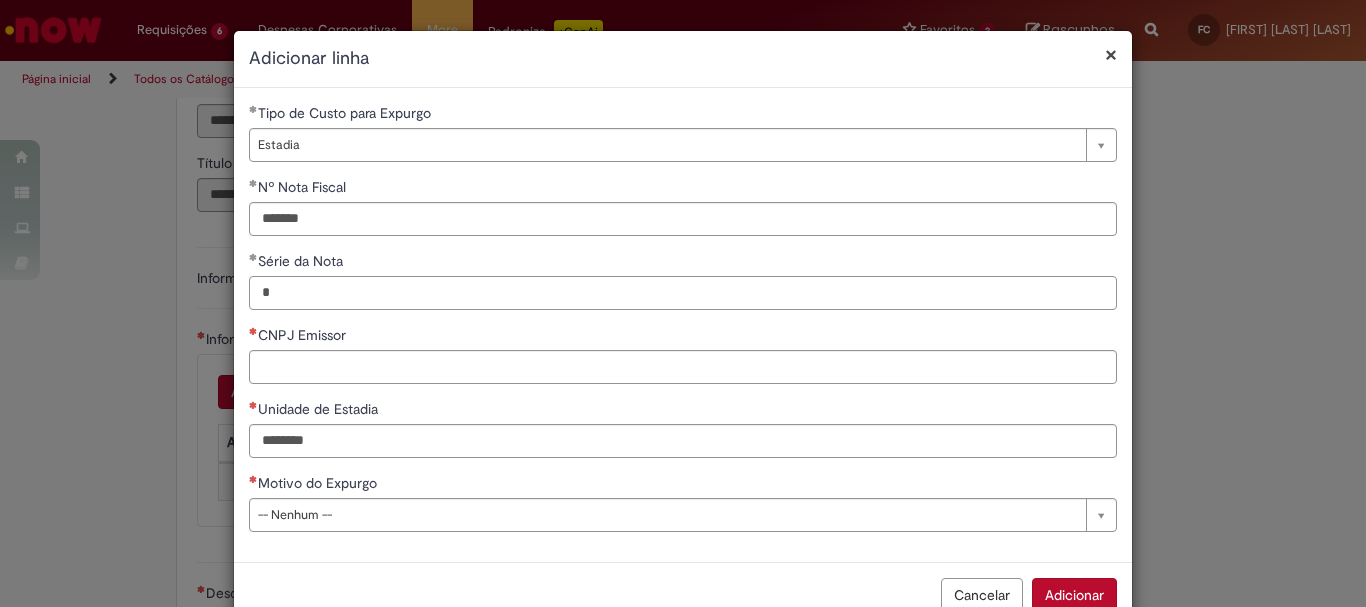 type on "*" 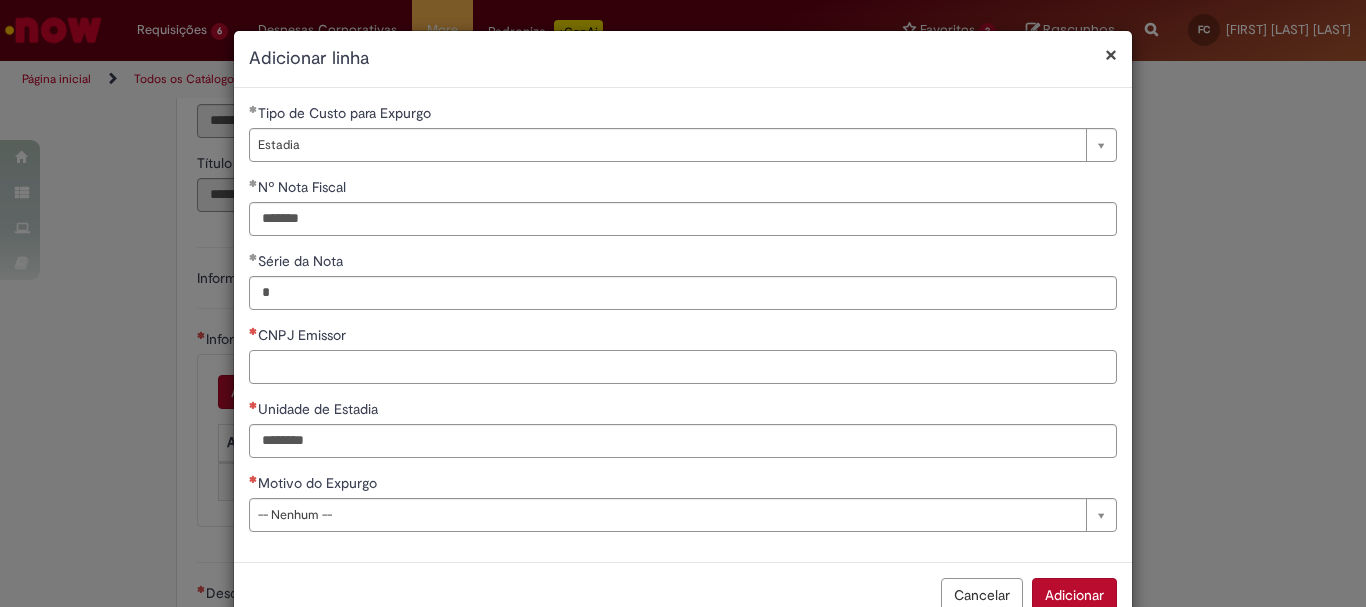 click on "CNPJ Emissor" at bounding box center (683, 367) 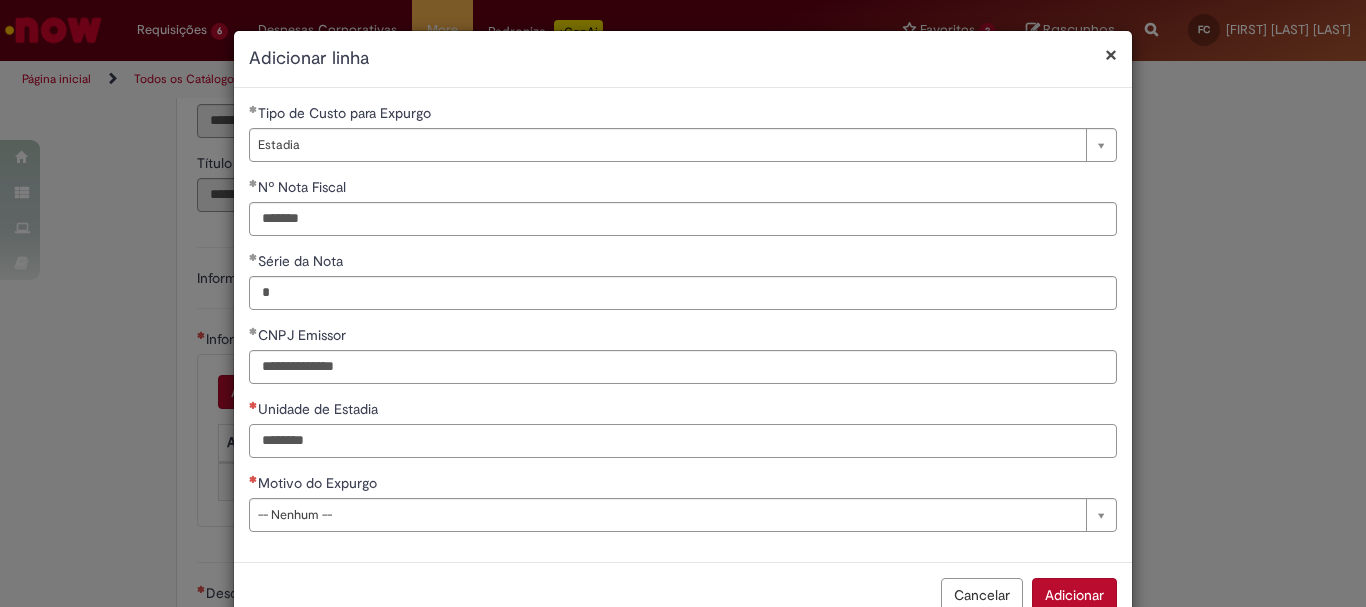 type on "**********" 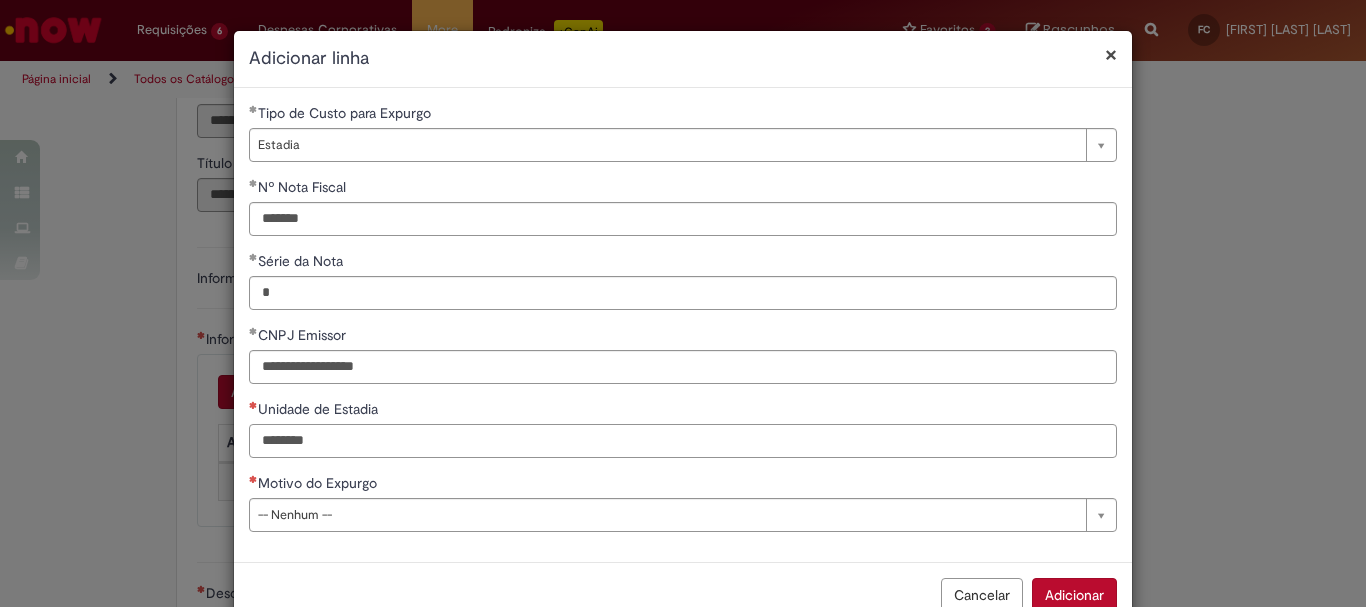 click on "Unidade de Estadia" at bounding box center (683, 441) 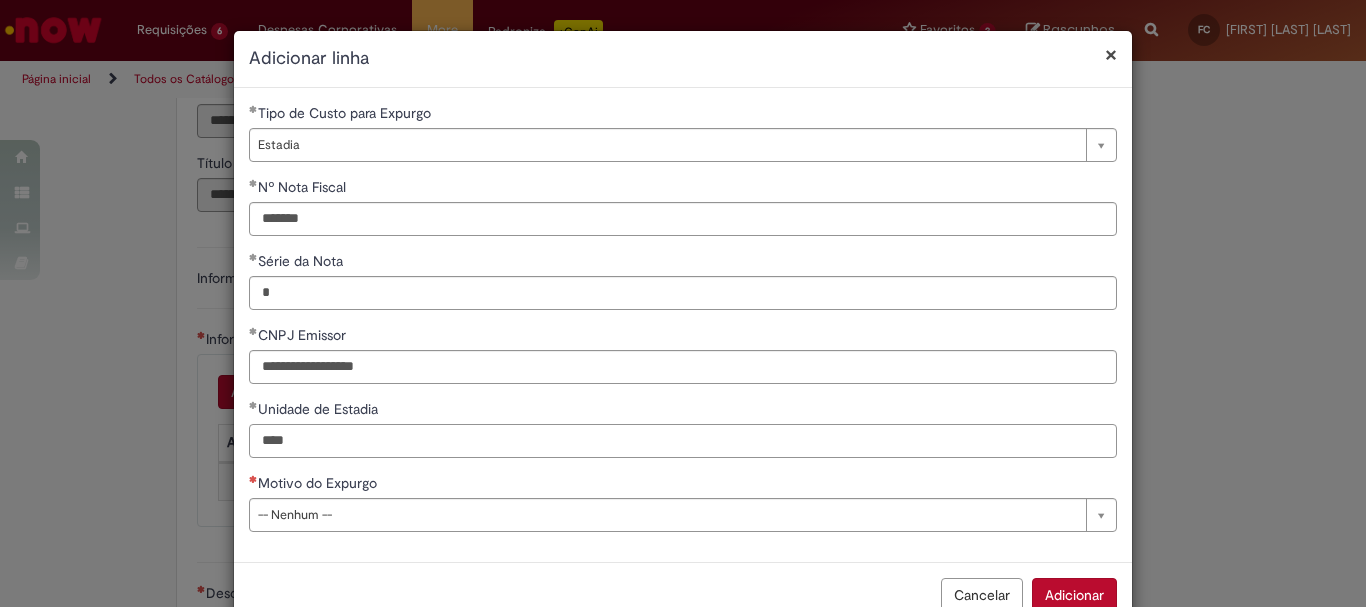 type on "****" 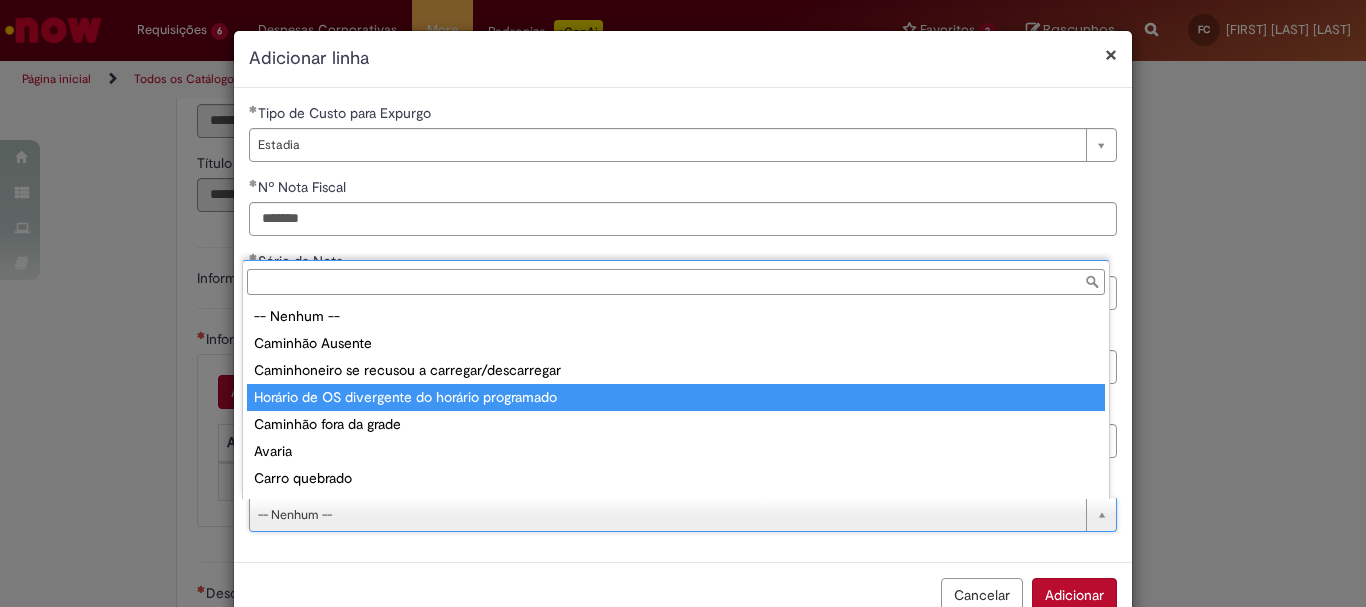 scroll, scrollTop: 24, scrollLeft: 0, axis: vertical 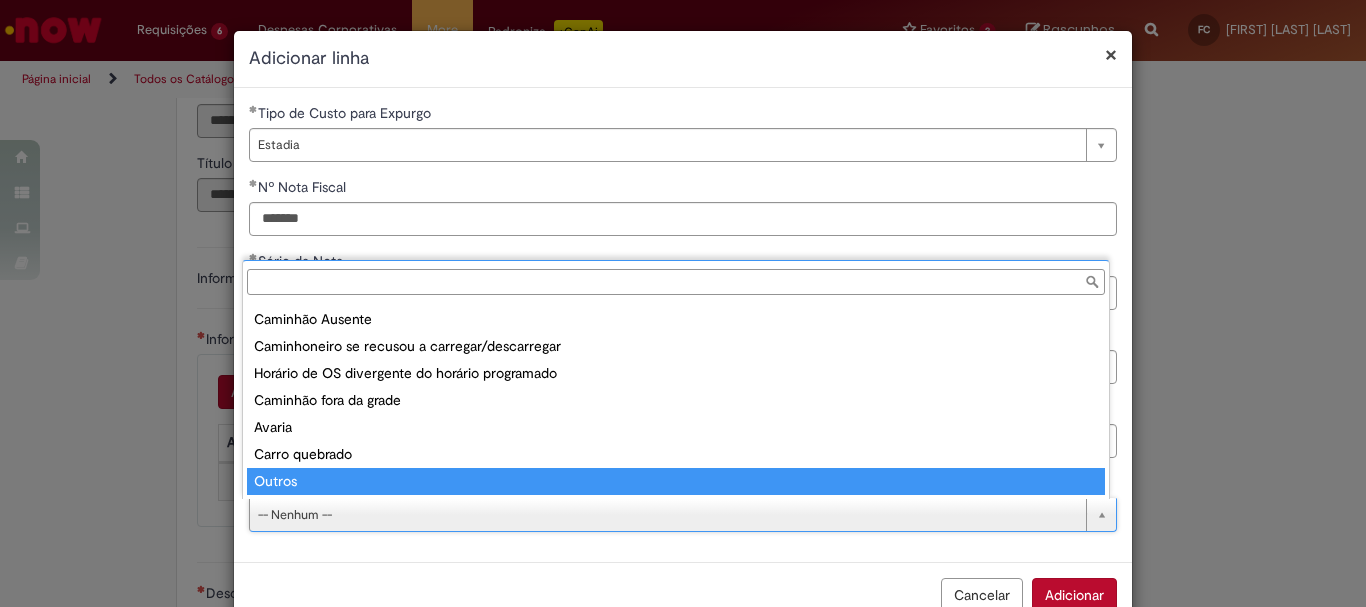 type on "******" 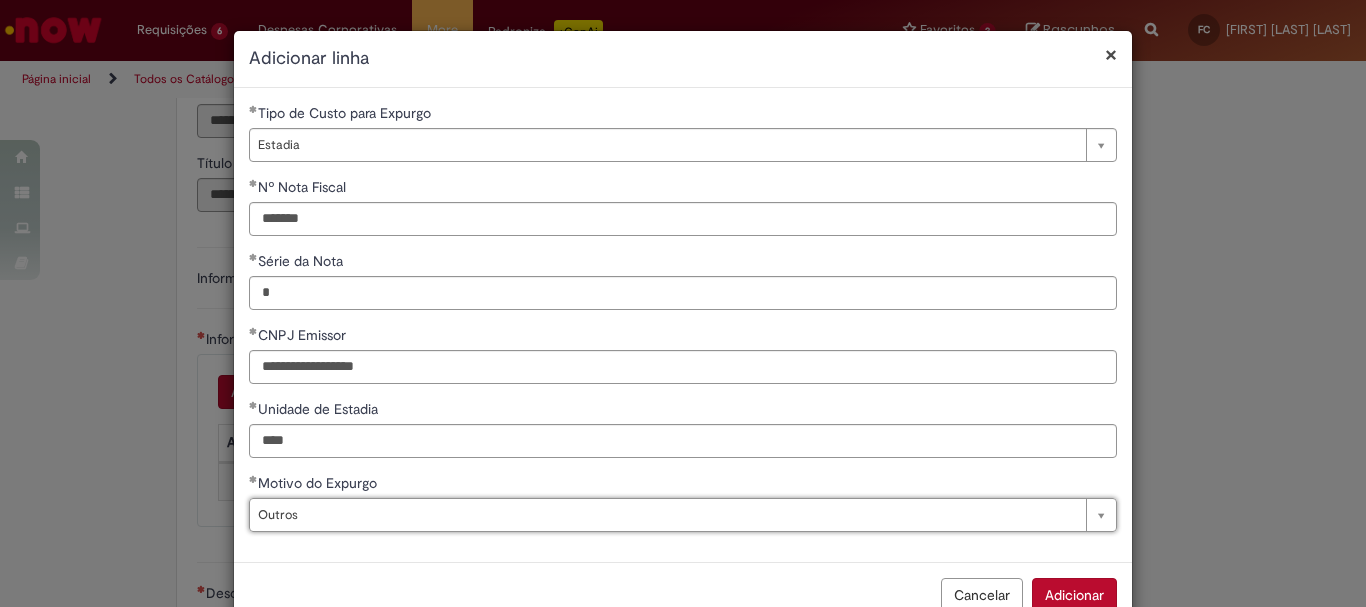 scroll, scrollTop: 51, scrollLeft: 0, axis: vertical 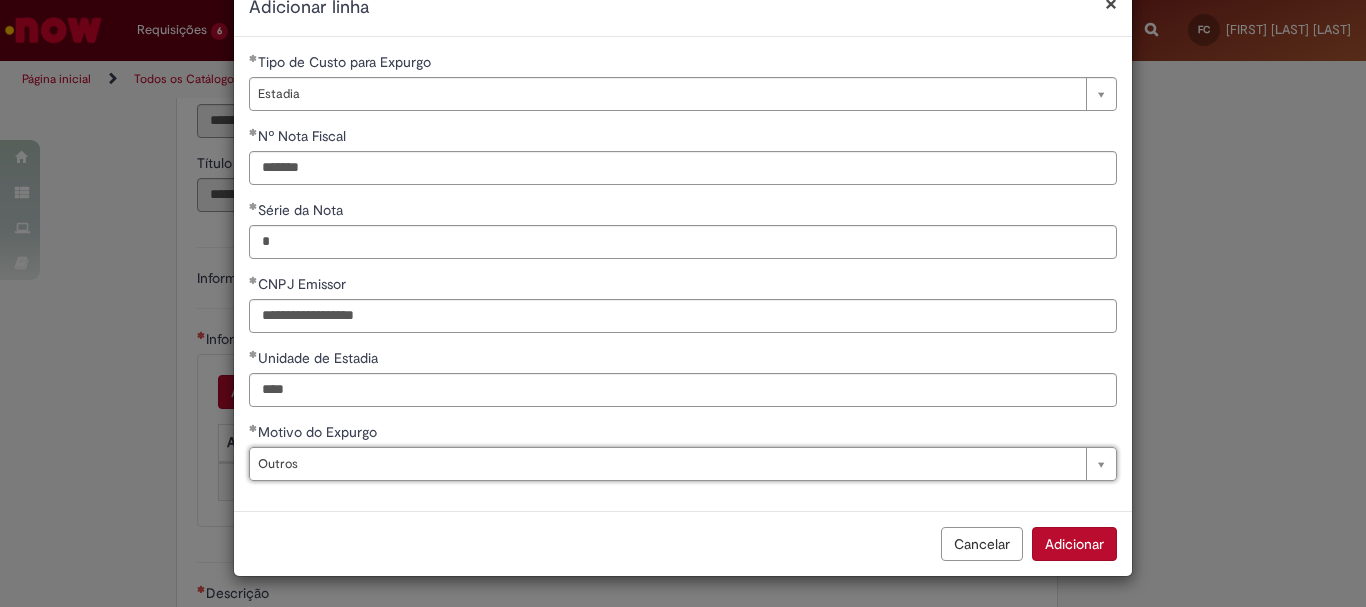 click on "Adicionar" at bounding box center [1074, 544] 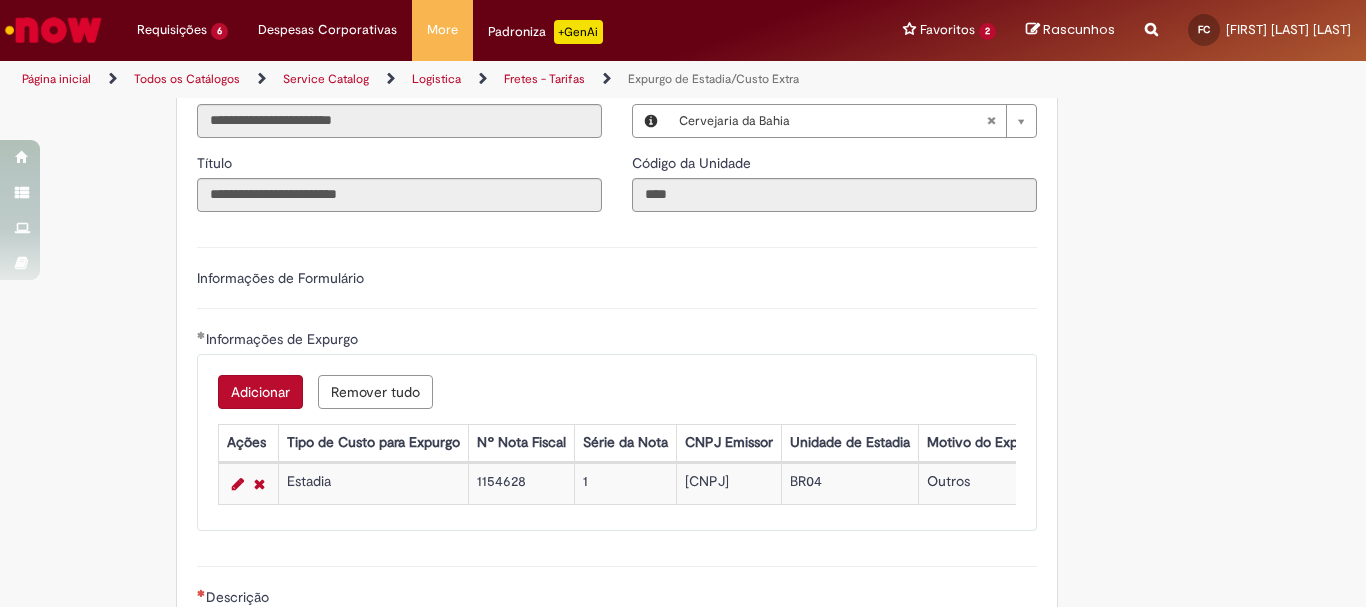 scroll, scrollTop: 810, scrollLeft: 0, axis: vertical 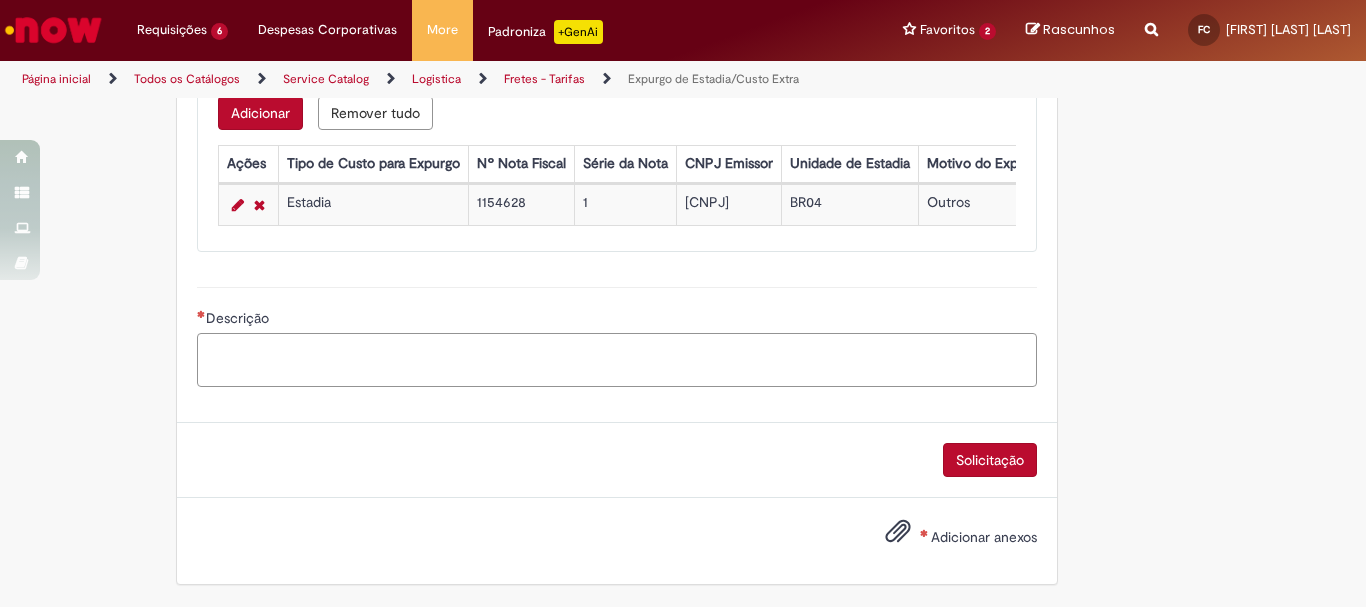 click on "Descrição" at bounding box center (617, 360) 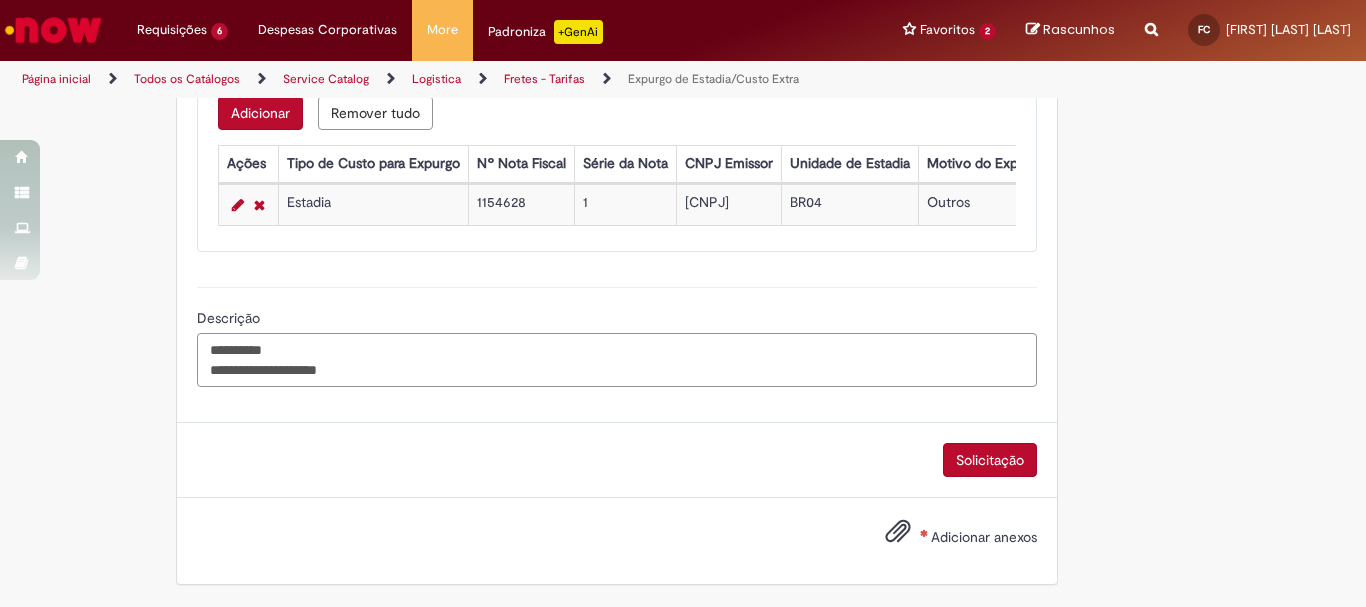 drag, startPoint x: 386, startPoint y: 367, endPoint x: 203, endPoint y: 378, distance: 183.3303 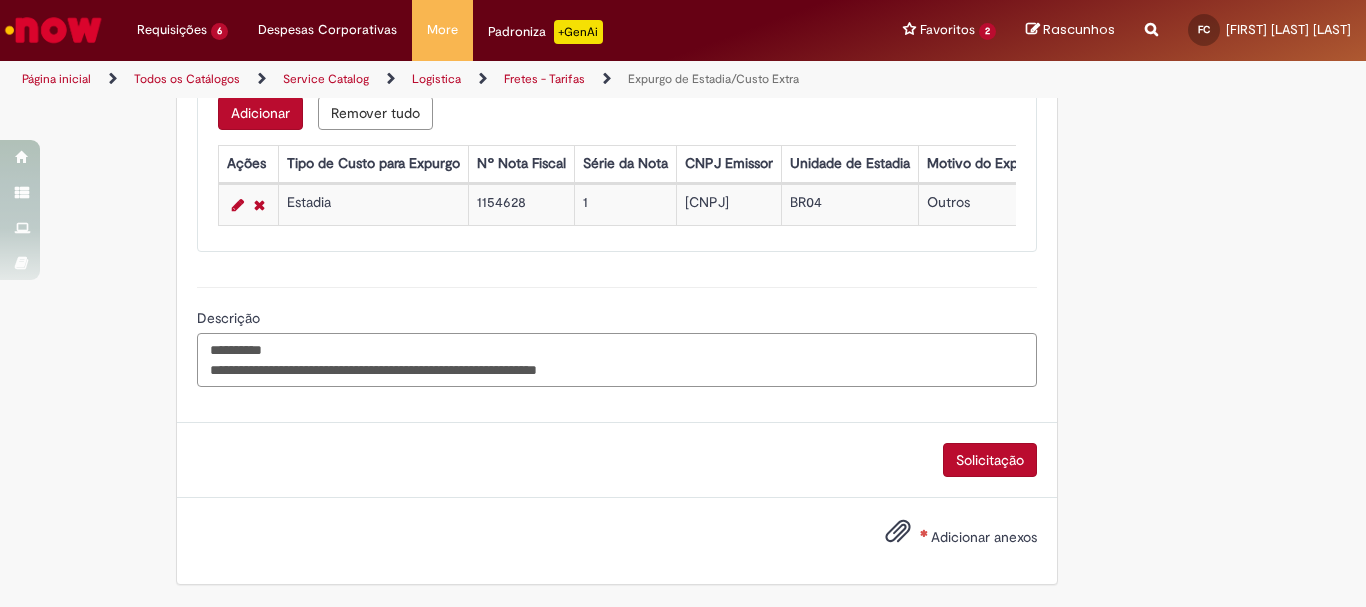 type on "**********" 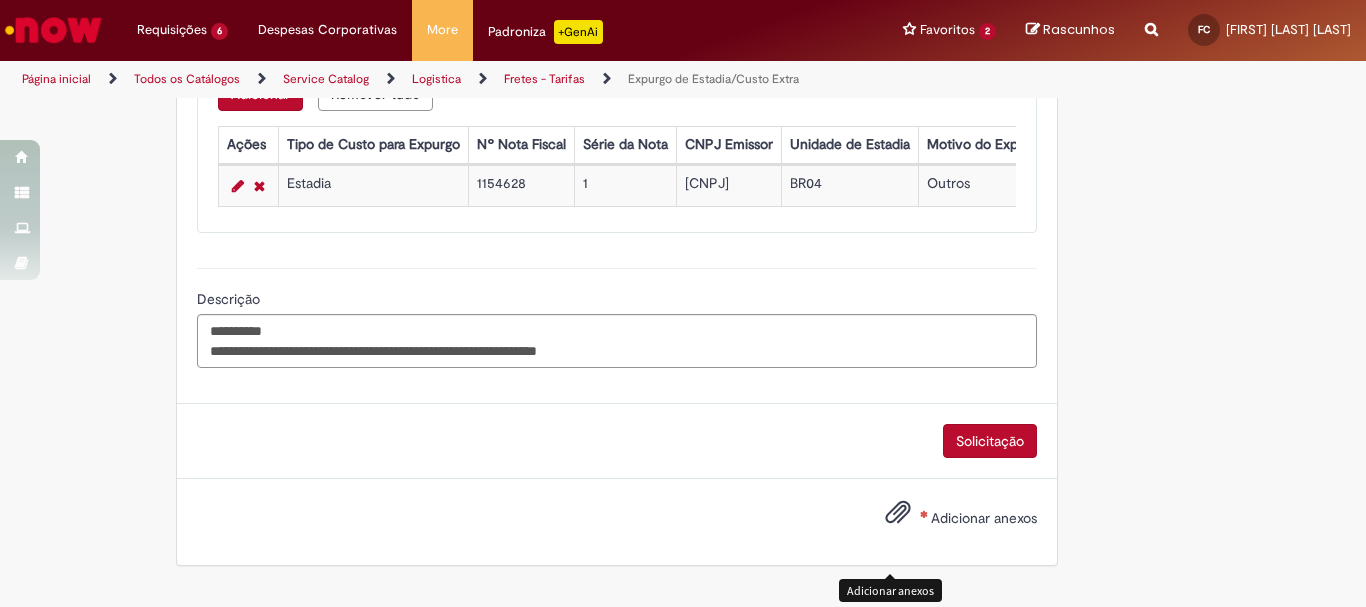 click at bounding box center [898, 513] 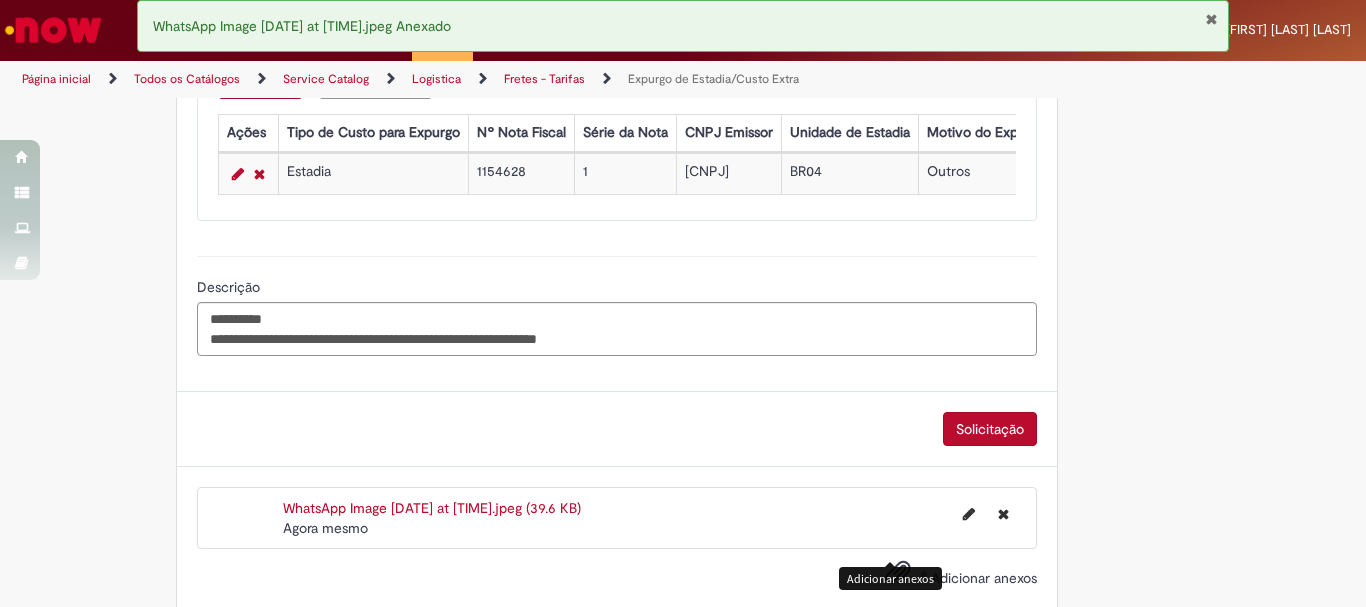 scroll, scrollTop: 913, scrollLeft: 0, axis: vertical 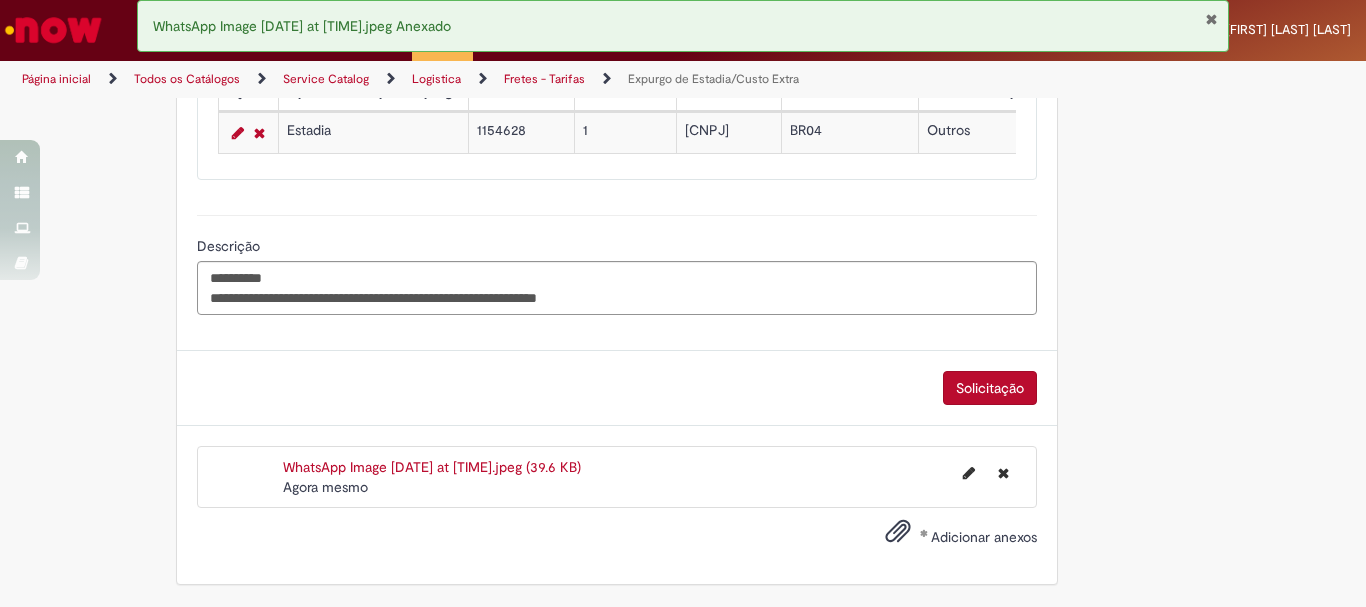 click on "Adicionar anexos" at bounding box center (898, 536) 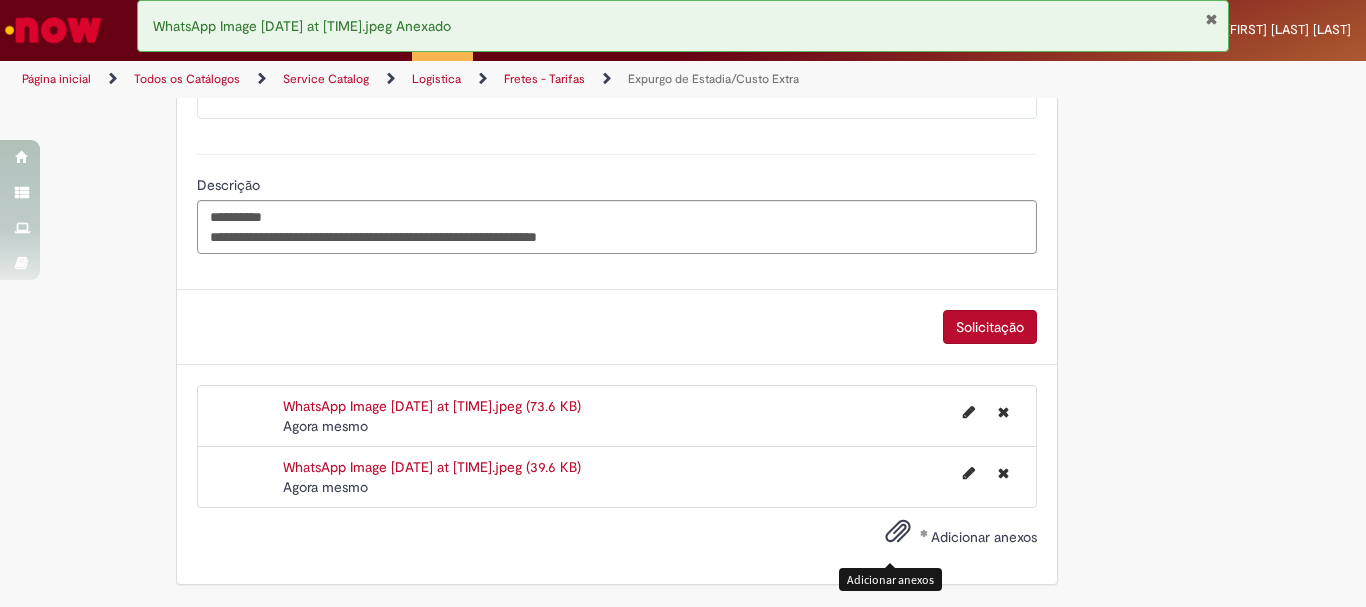 scroll, scrollTop: 974, scrollLeft: 0, axis: vertical 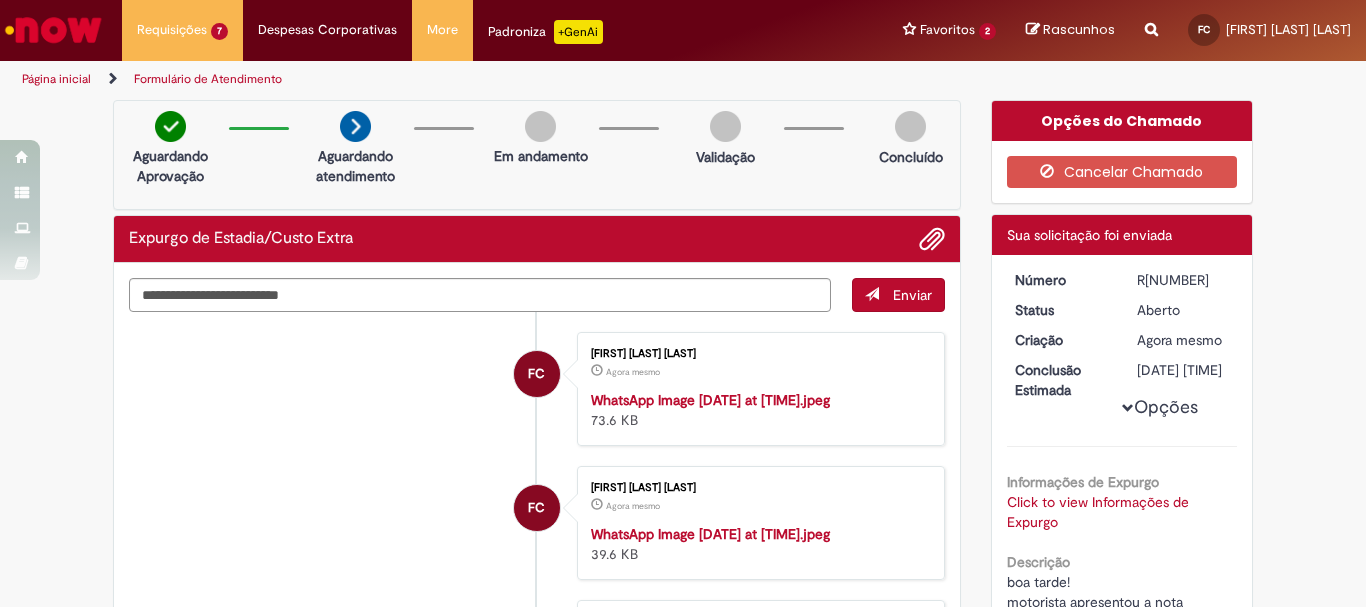 click on "R13351872" at bounding box center (1183, 280) 